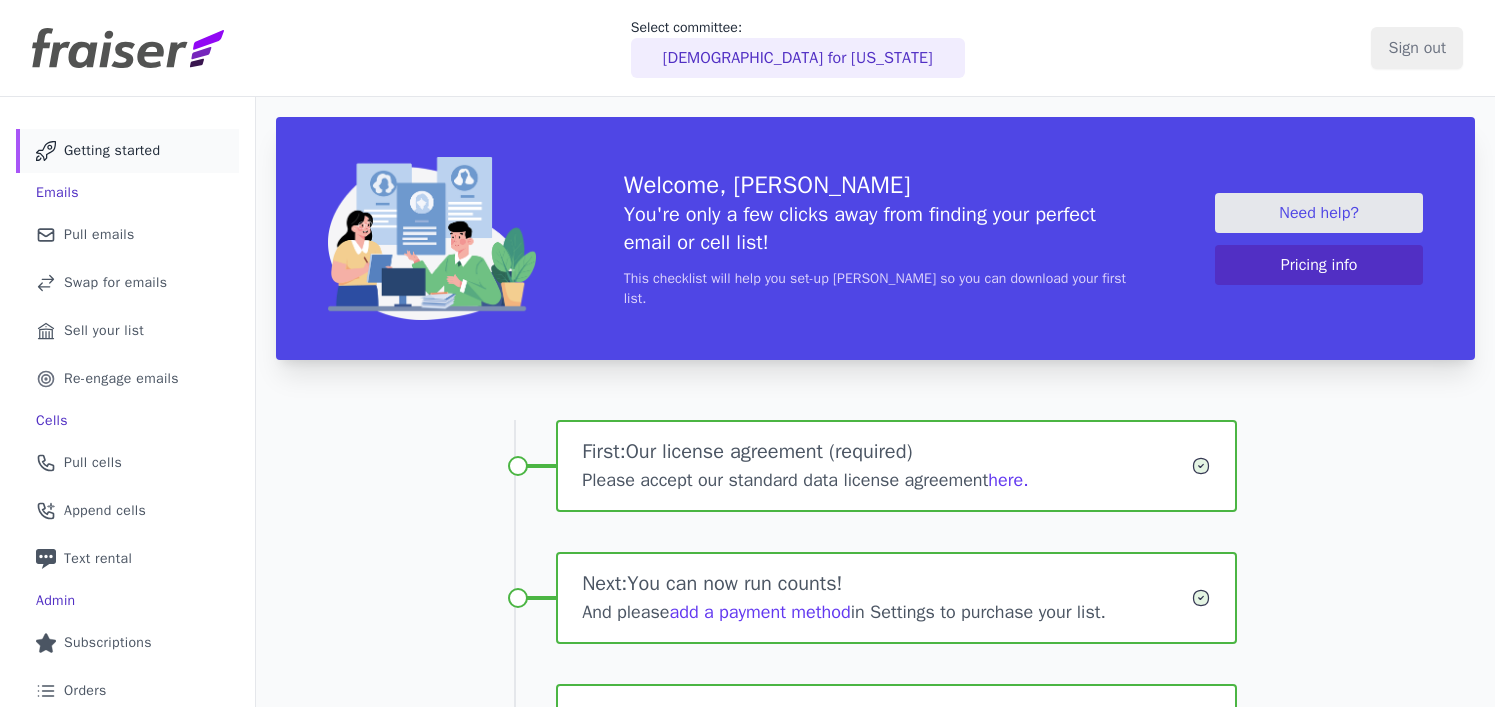 scroll, scrollTop: 0, scrollLeft: 0, axis: both 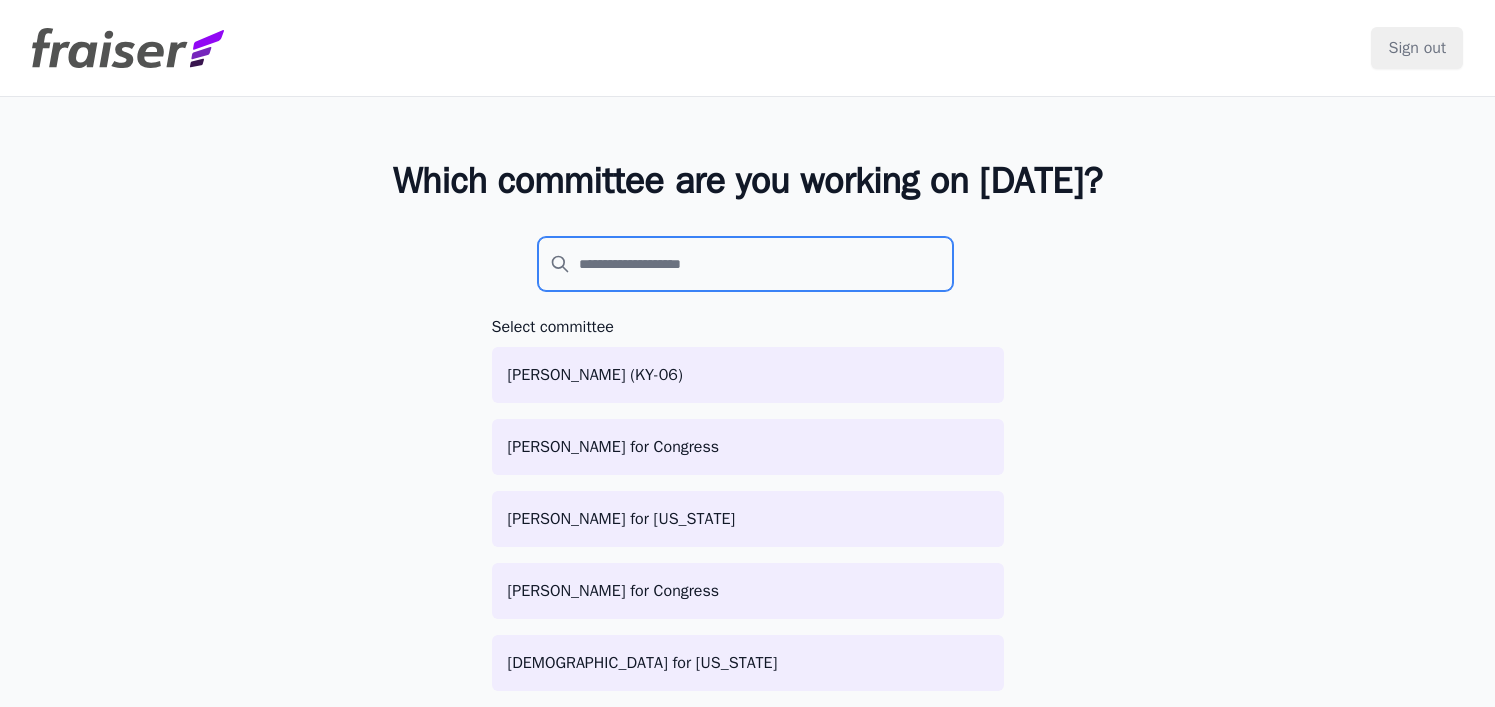 click at bounding box center [746, 264] 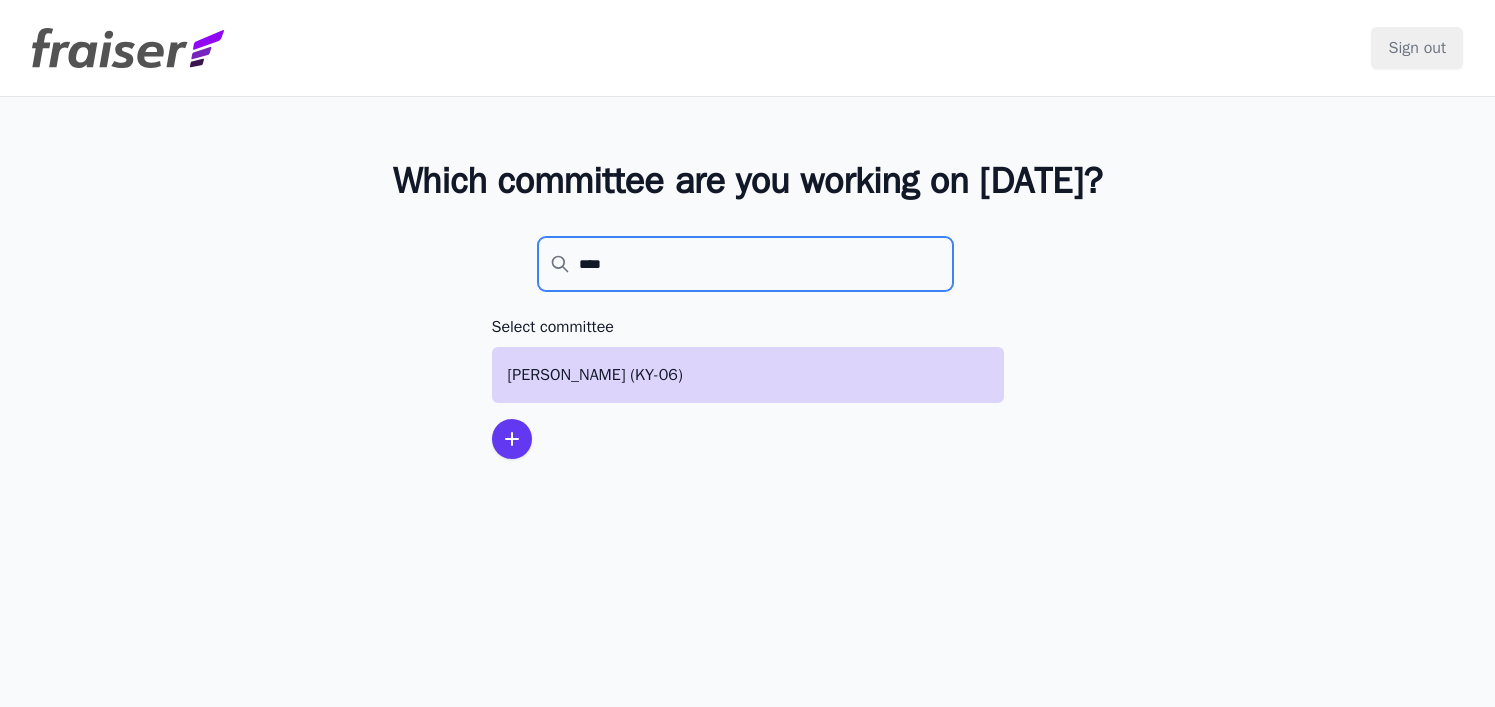 type on "****" 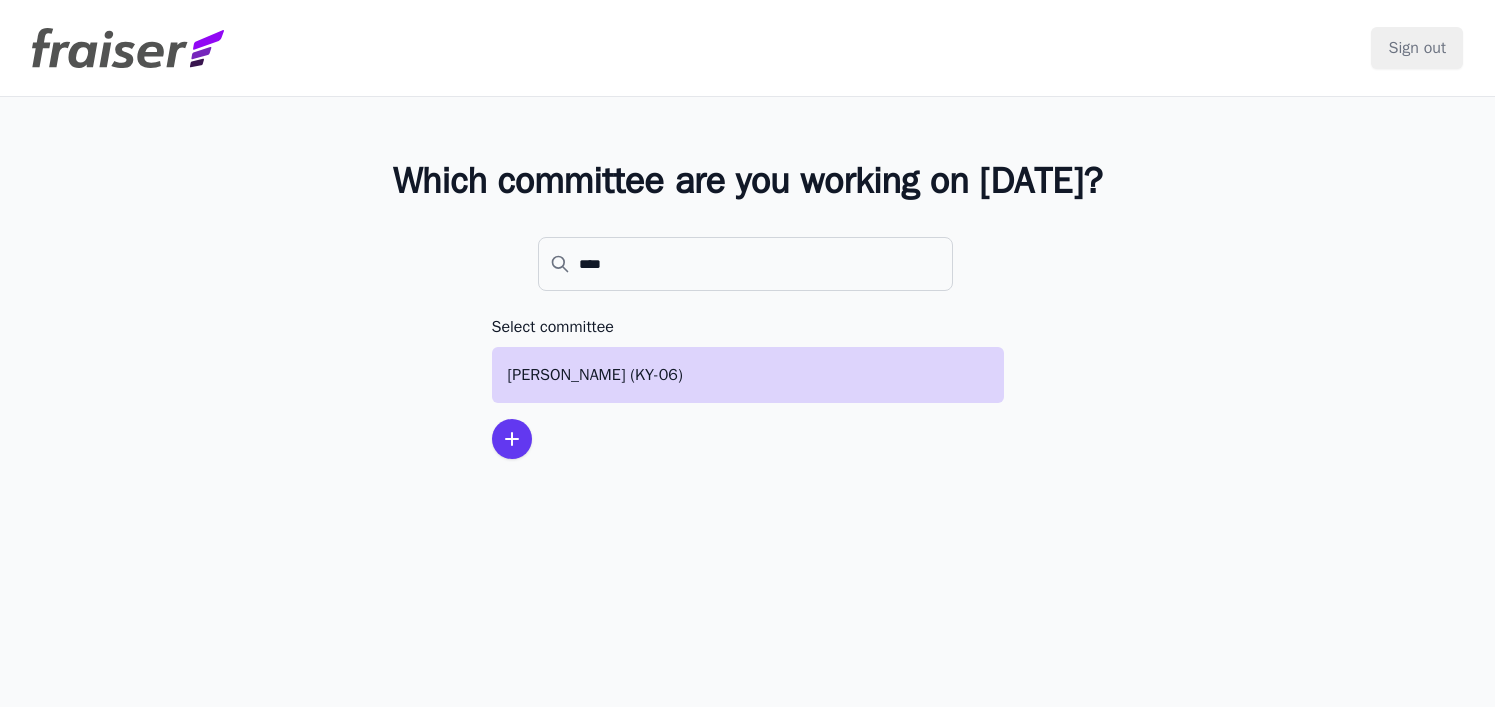 click on "[PERSON_NAME] (KY-06)" at bounding box center [748, 375] 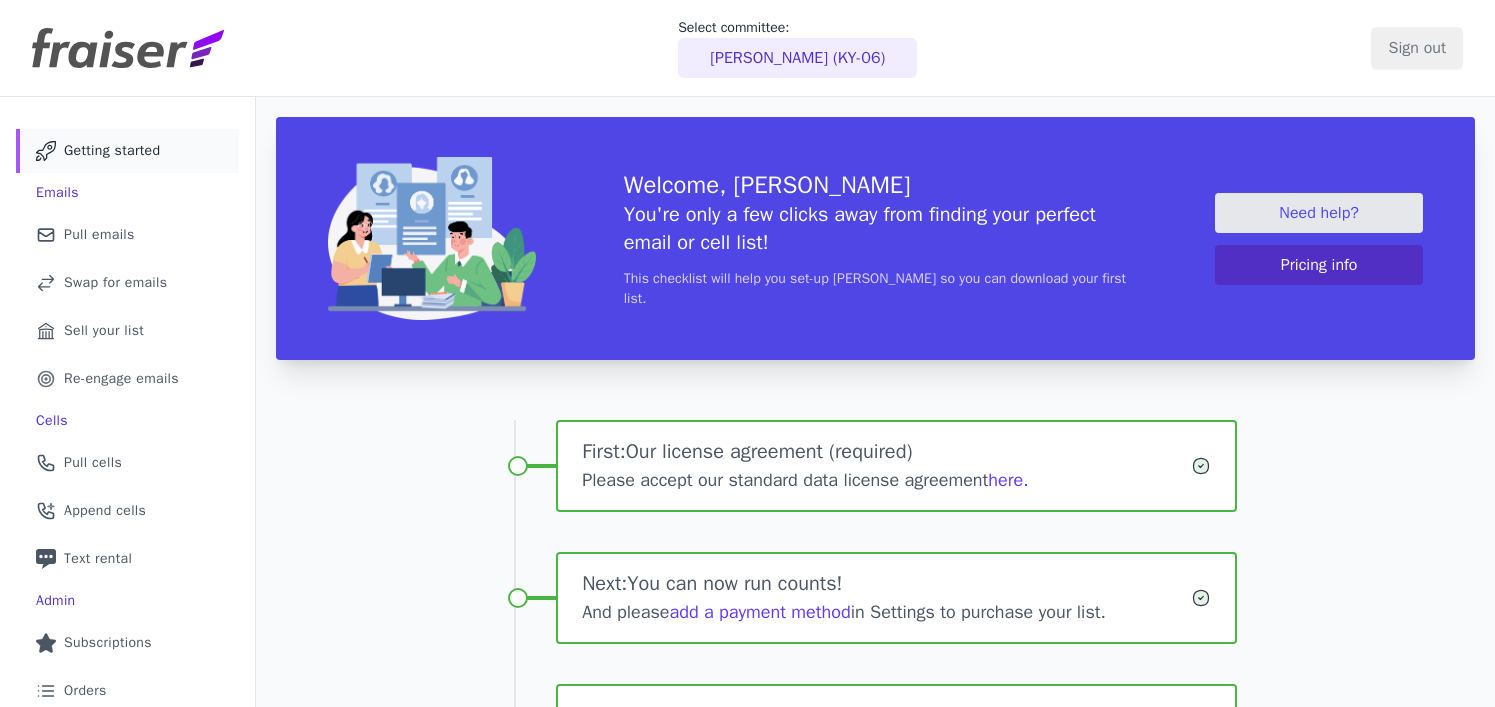 scroll, scrollTop: 0, scrollLeft: 0, axis: both 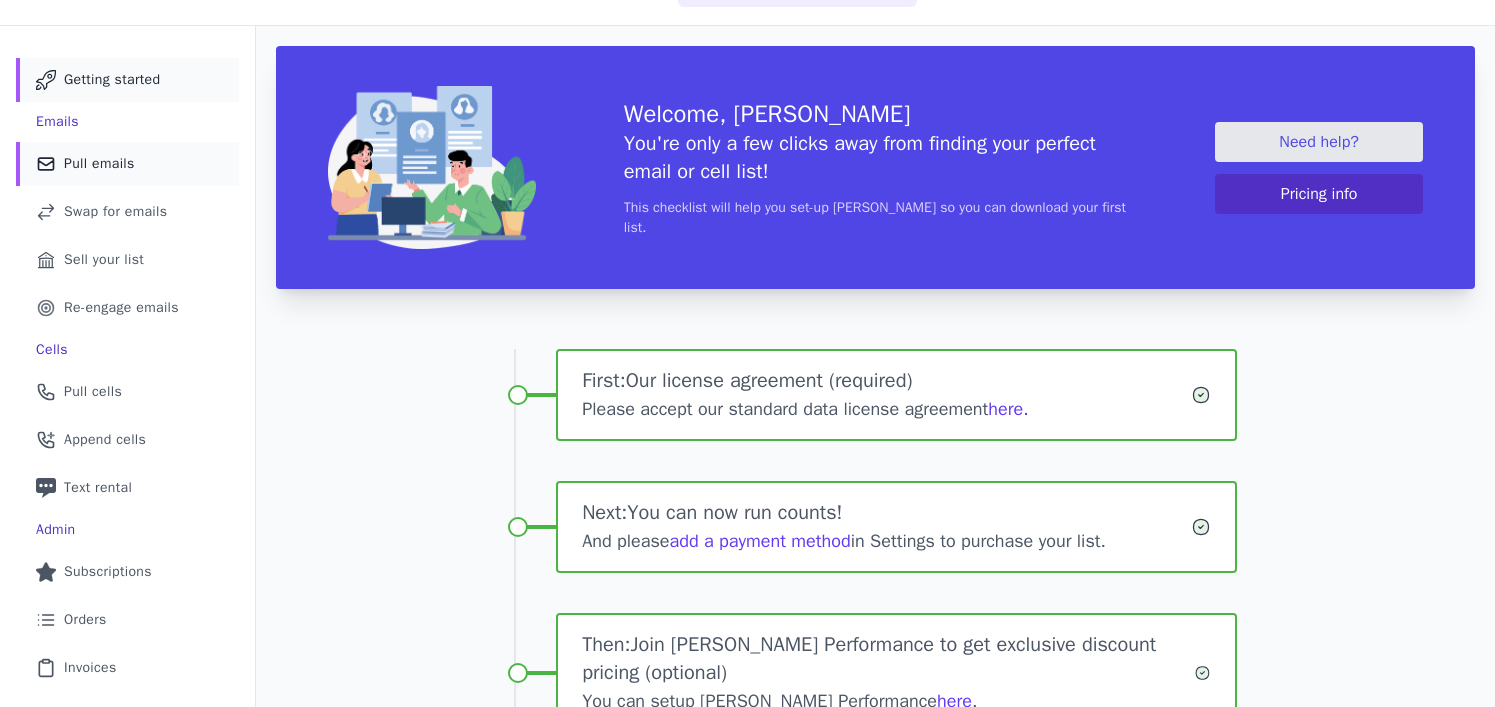 click on "Pull emails" at bounding box center (99, 164) 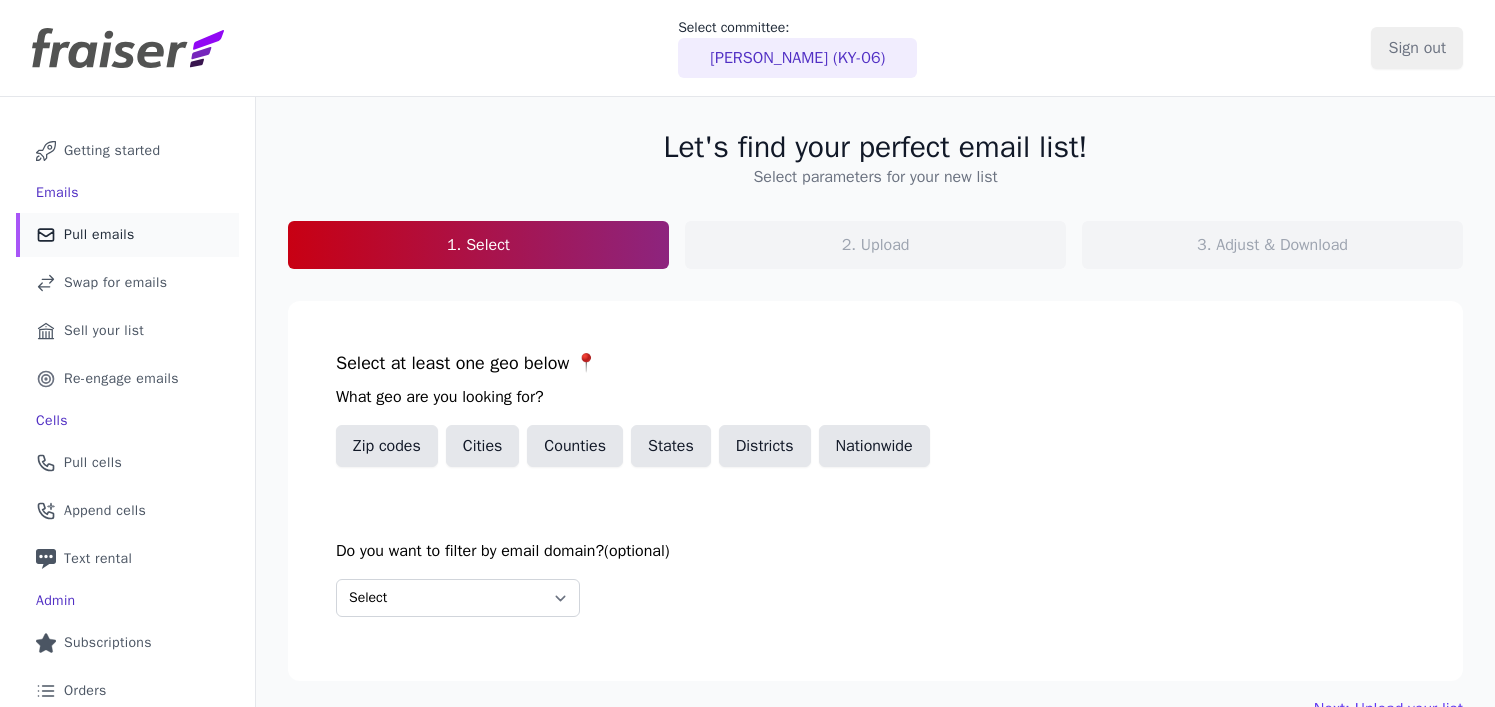 scroll, scrollTop: 0, scrollLeft: 0, axis: both 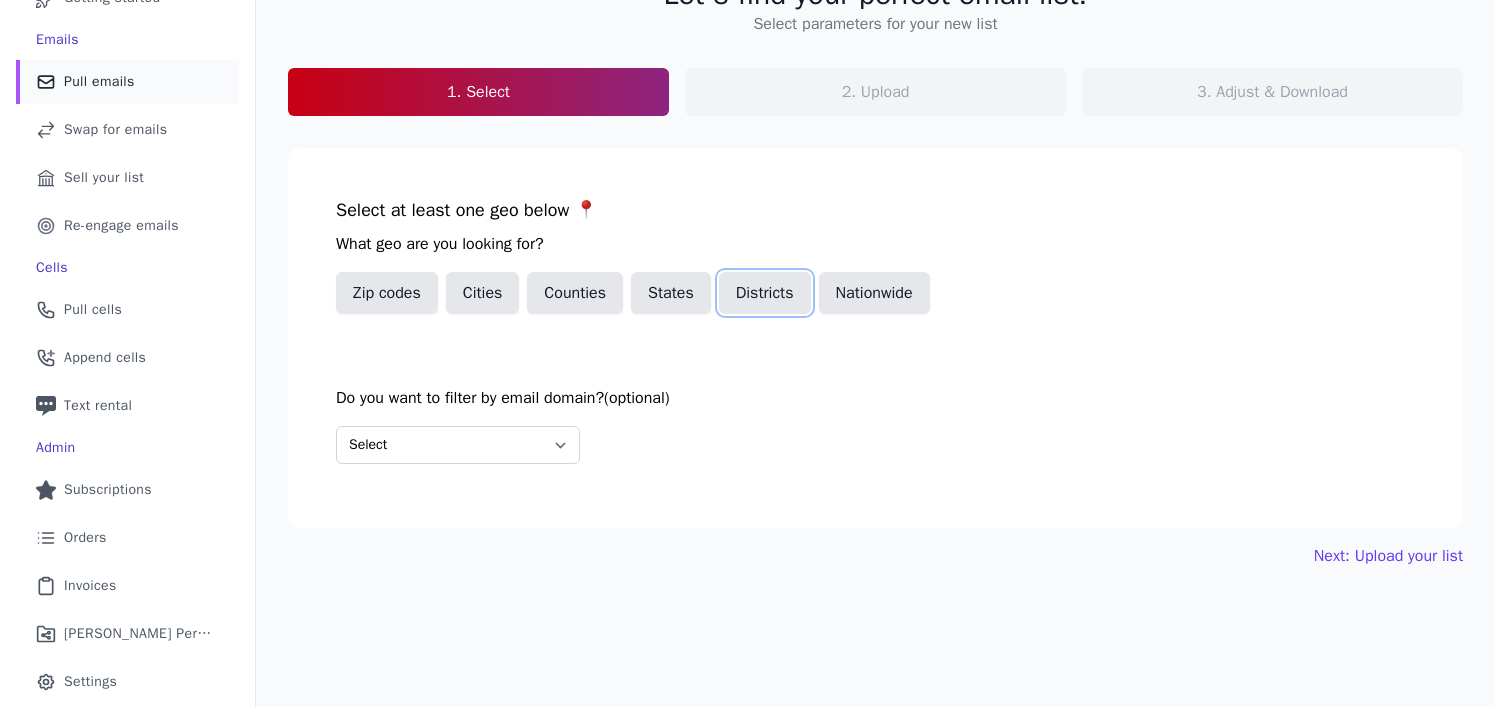click on "Districts" at bounding box center (765, 293) 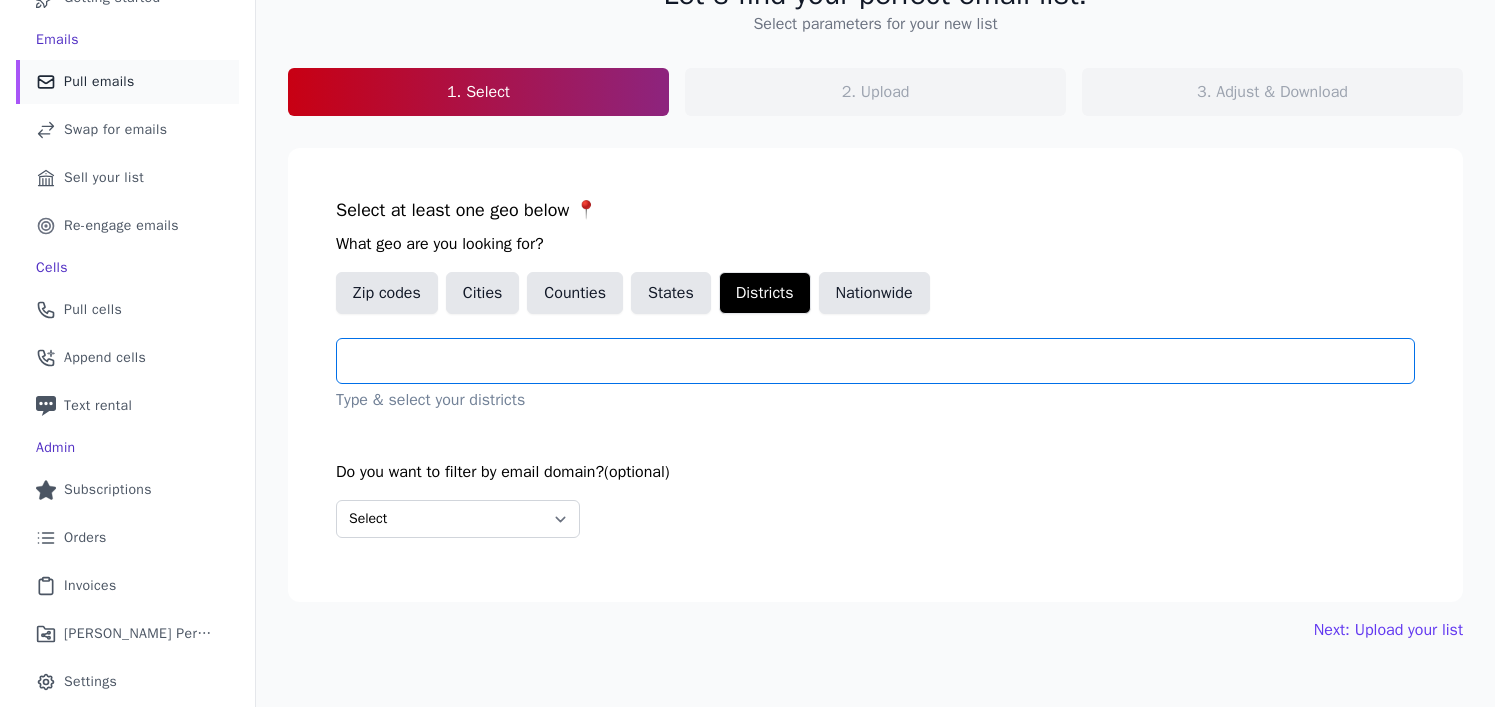 click at bounding box center (883, 361) 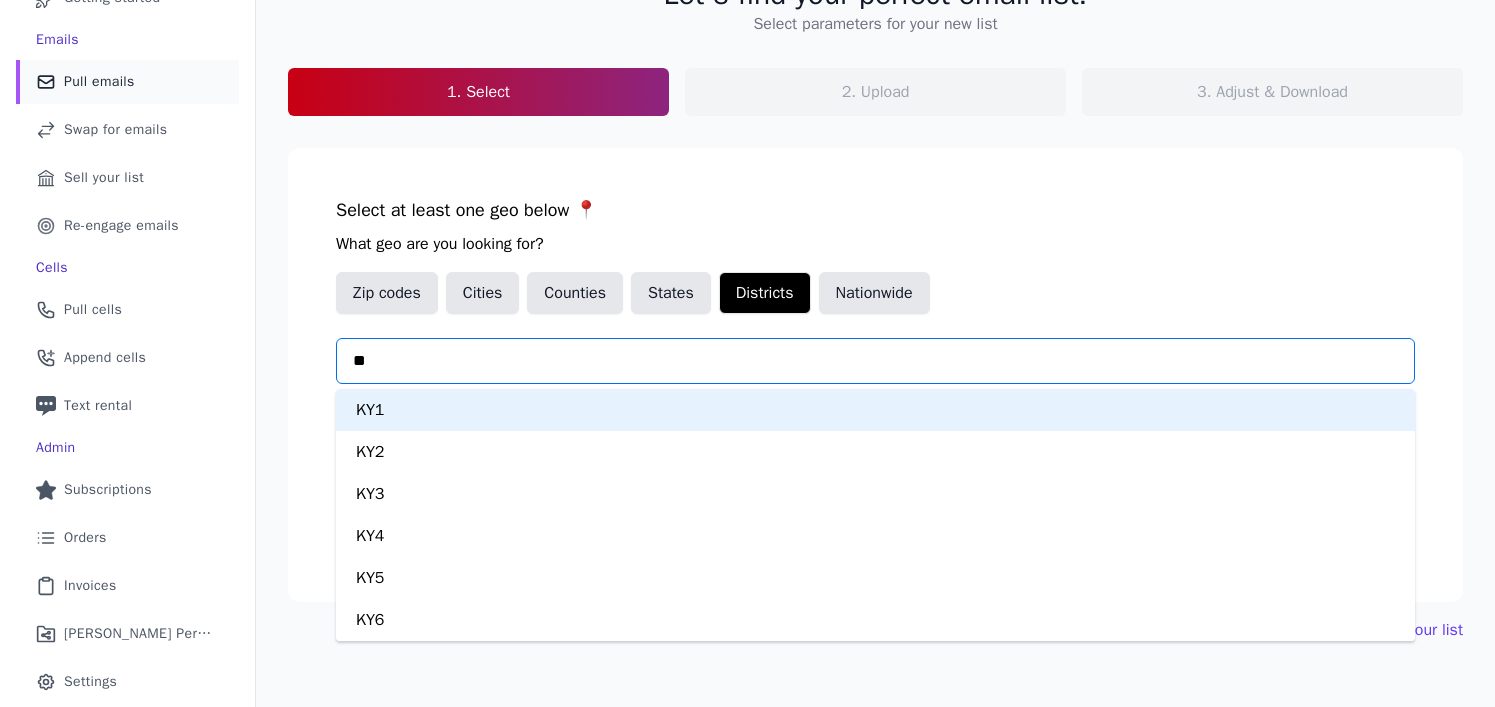 type on "***" 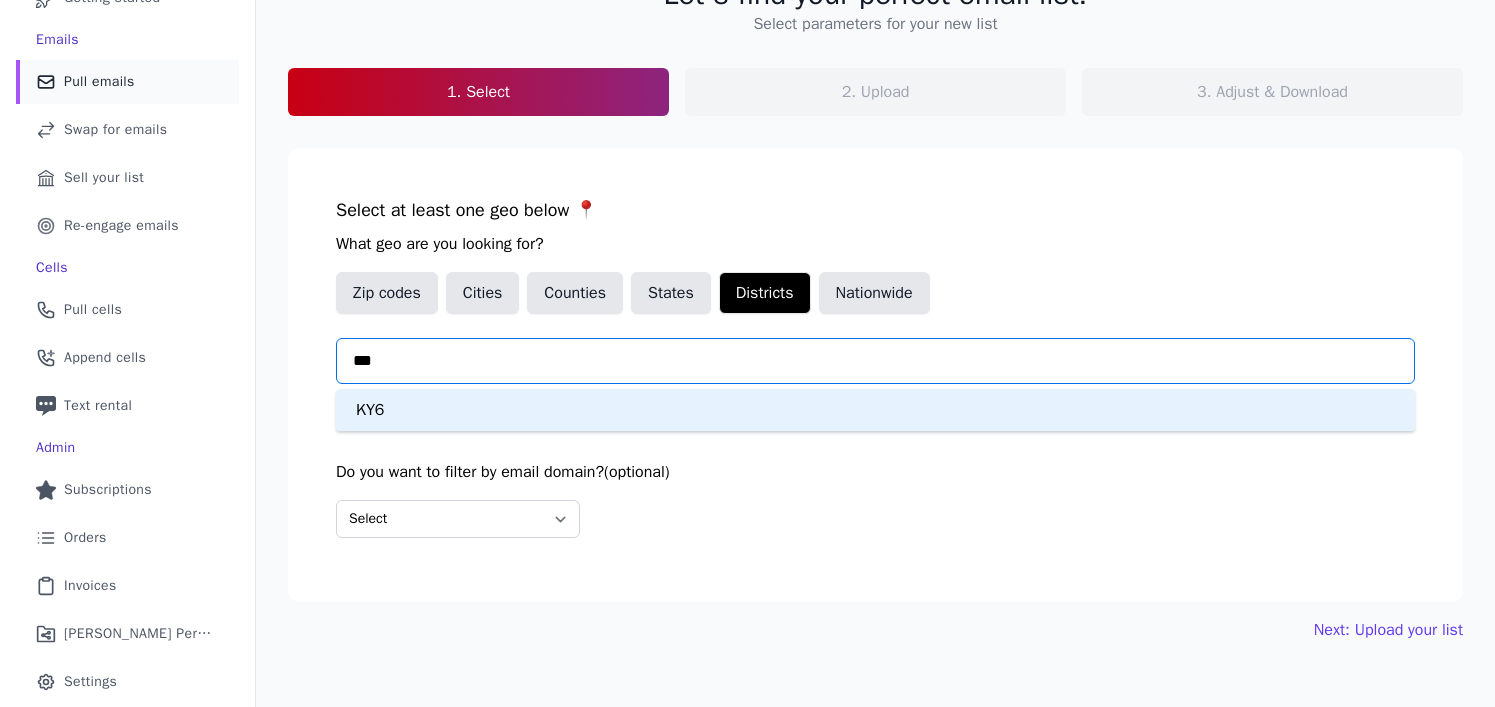 click on "KY6" at bounding box center (875, 410) 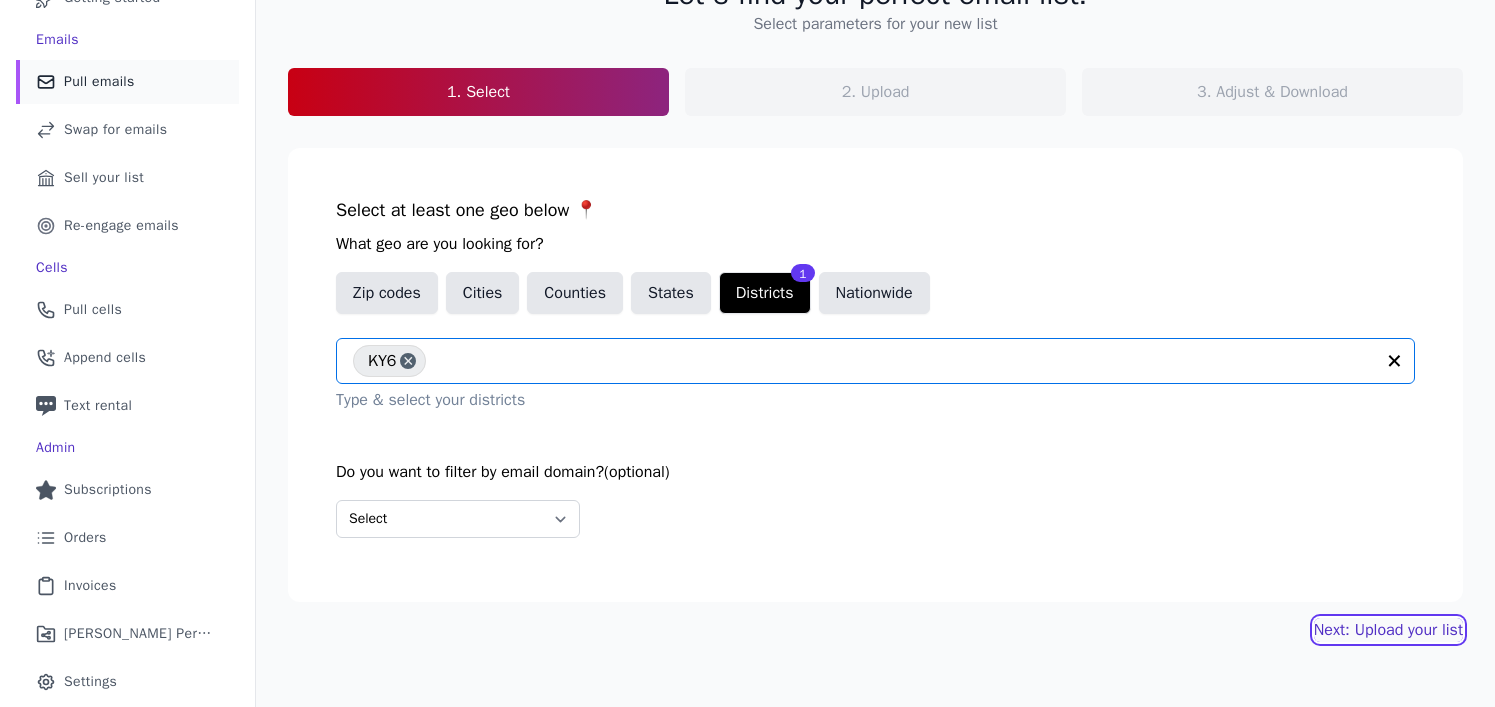click on "Next: Upload your list" at bounding box center [1388, 630] 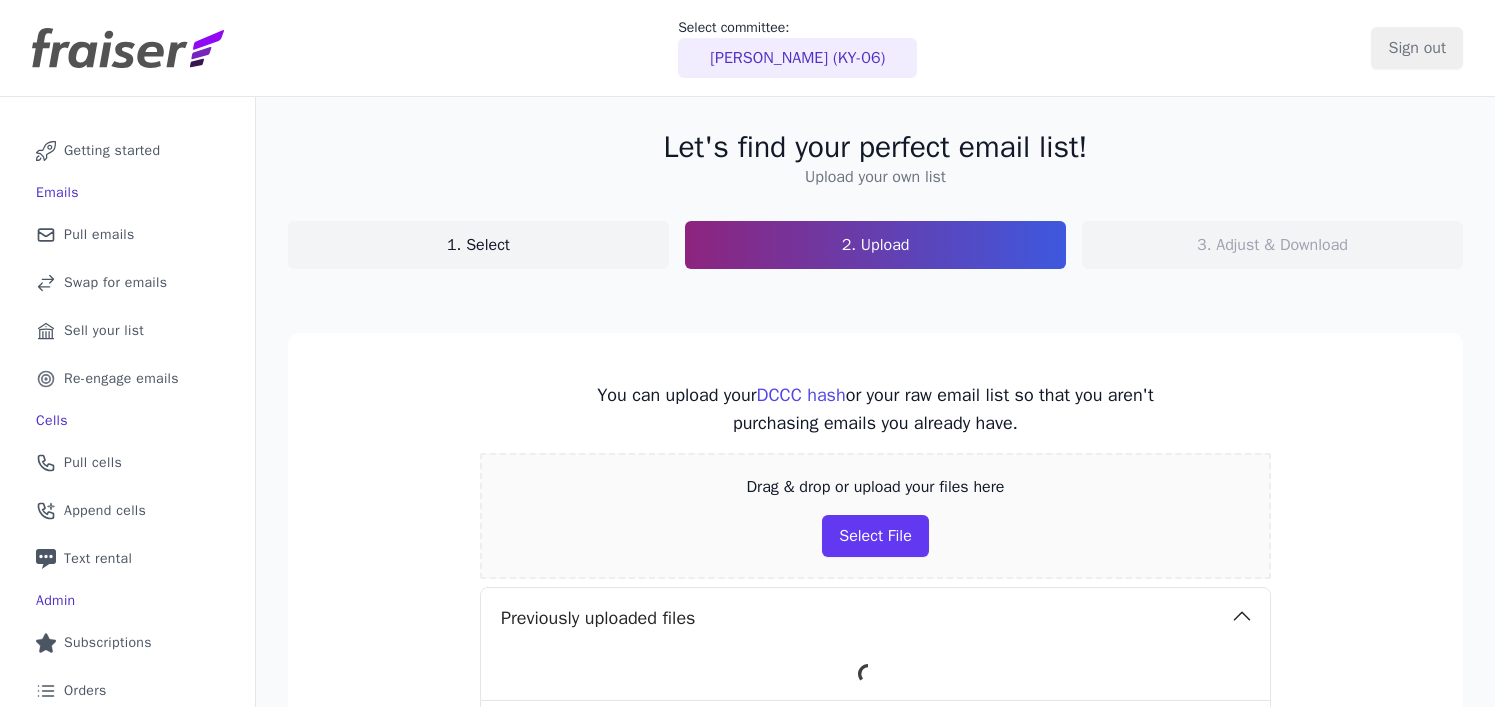 scroll, scrollTop: 0, scrollLeft: 0, axis: both 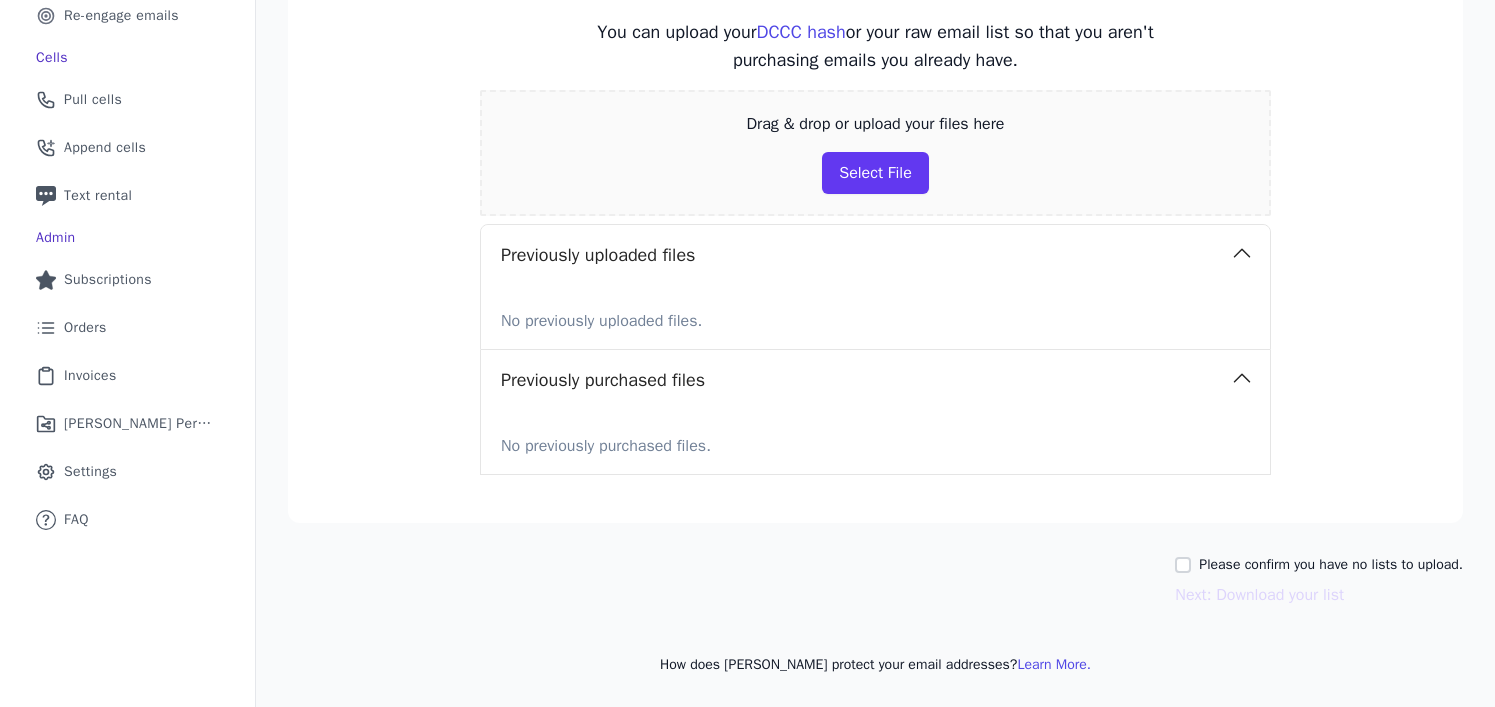 click on "Please confirm you have no lists to upload.   Next: Download your list" at bounding box center [1319, 581] 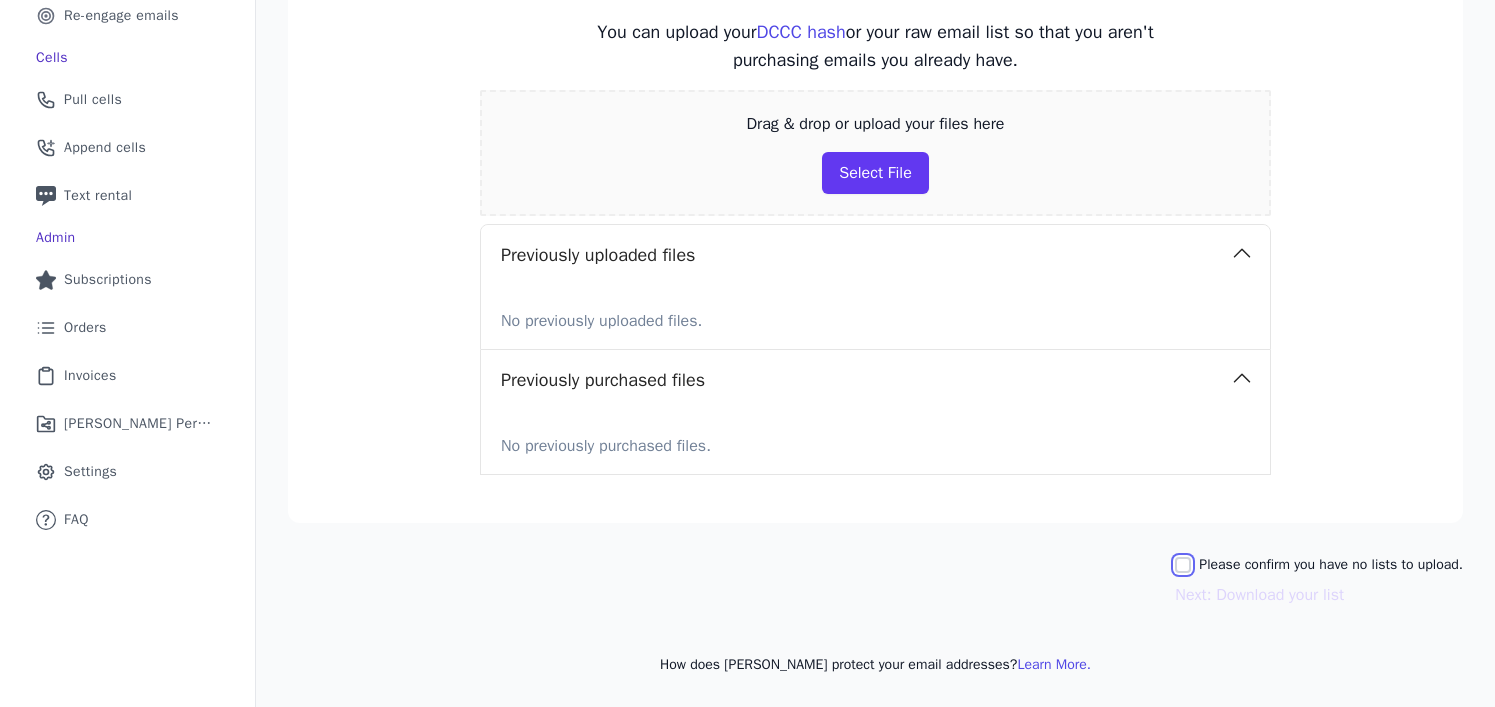 click on "Please confirm you have no lists to upload." at bounding box center (1183, 565) 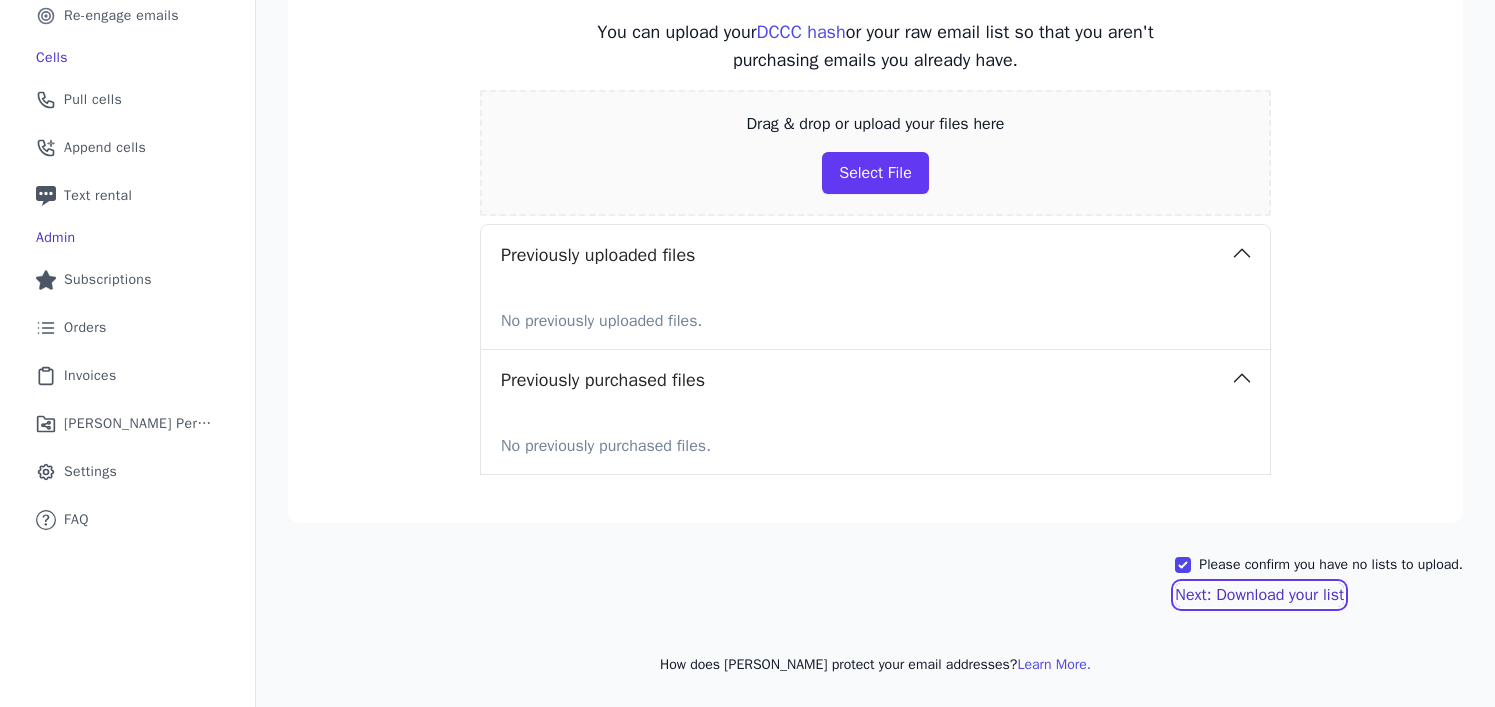 click on "Next: Download your list" at bounding box center (1259, 595) 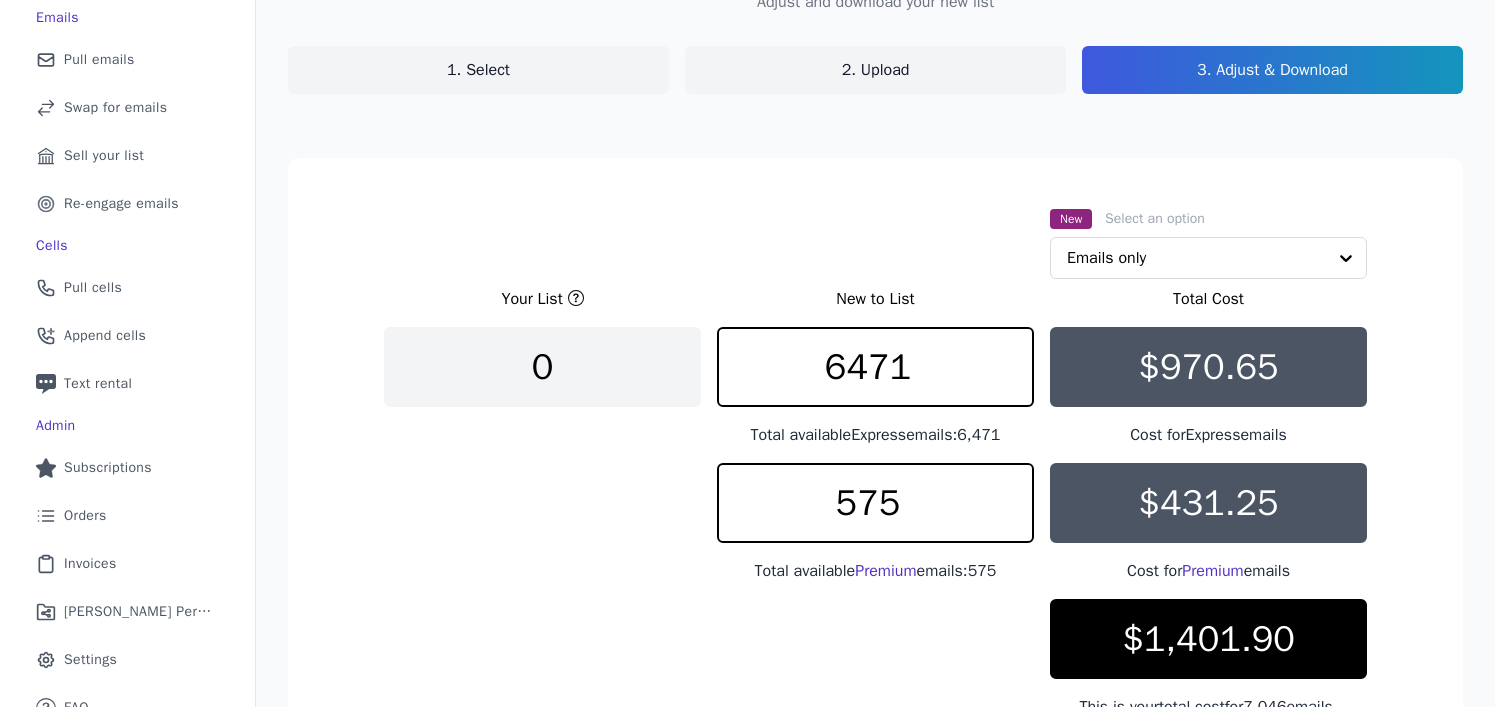 scroll, scrollTop: 89, scrollLeft: 0, axis: vertical 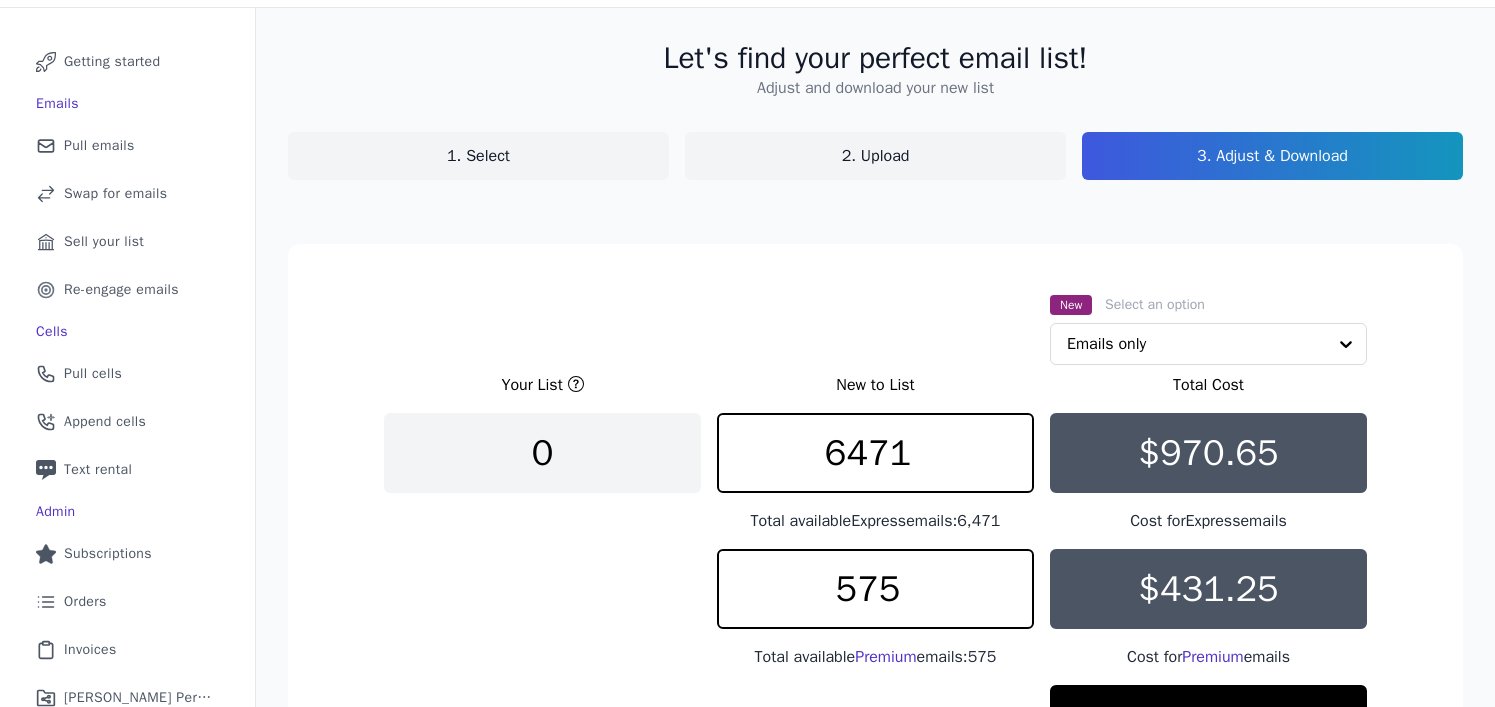 click on "1. Select" at bounding box center (478, 156) 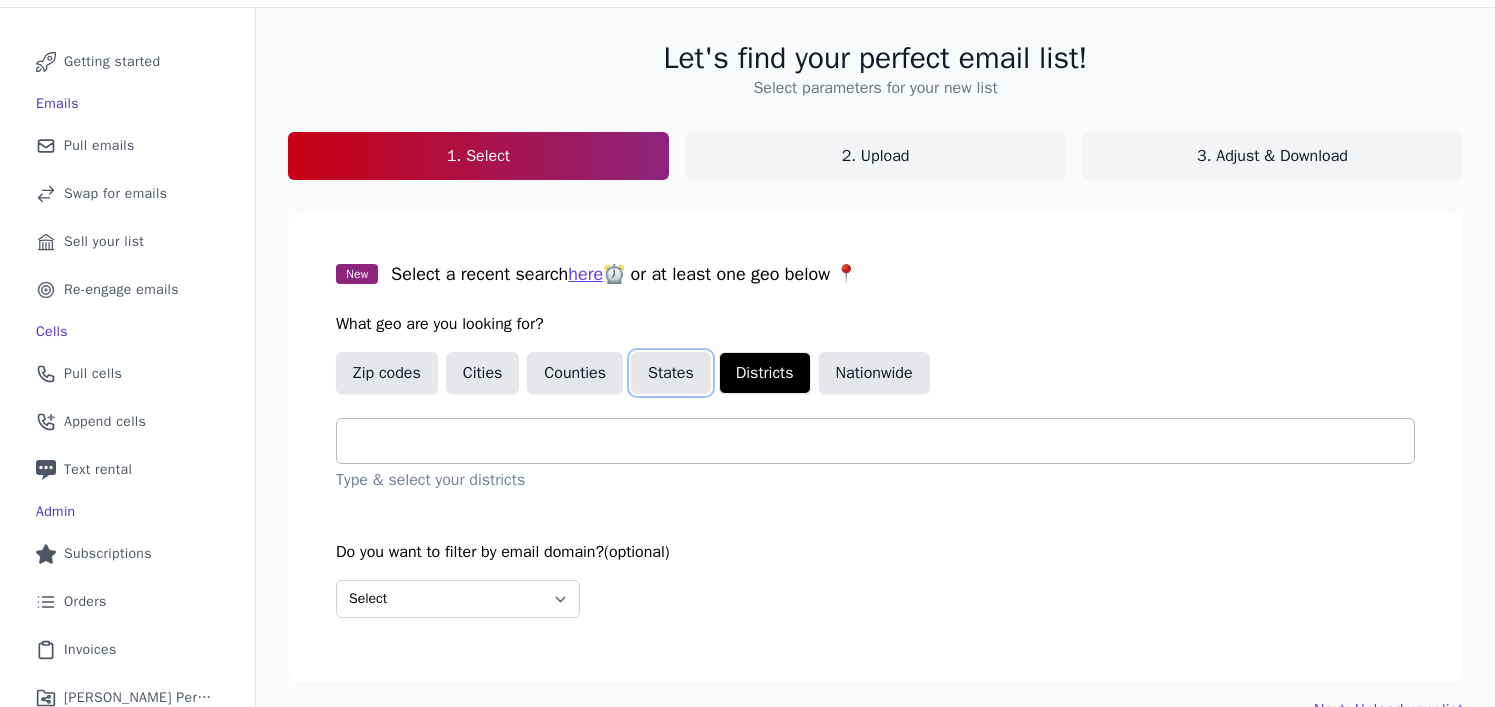 click on "States" at bounding box center (671, 373) 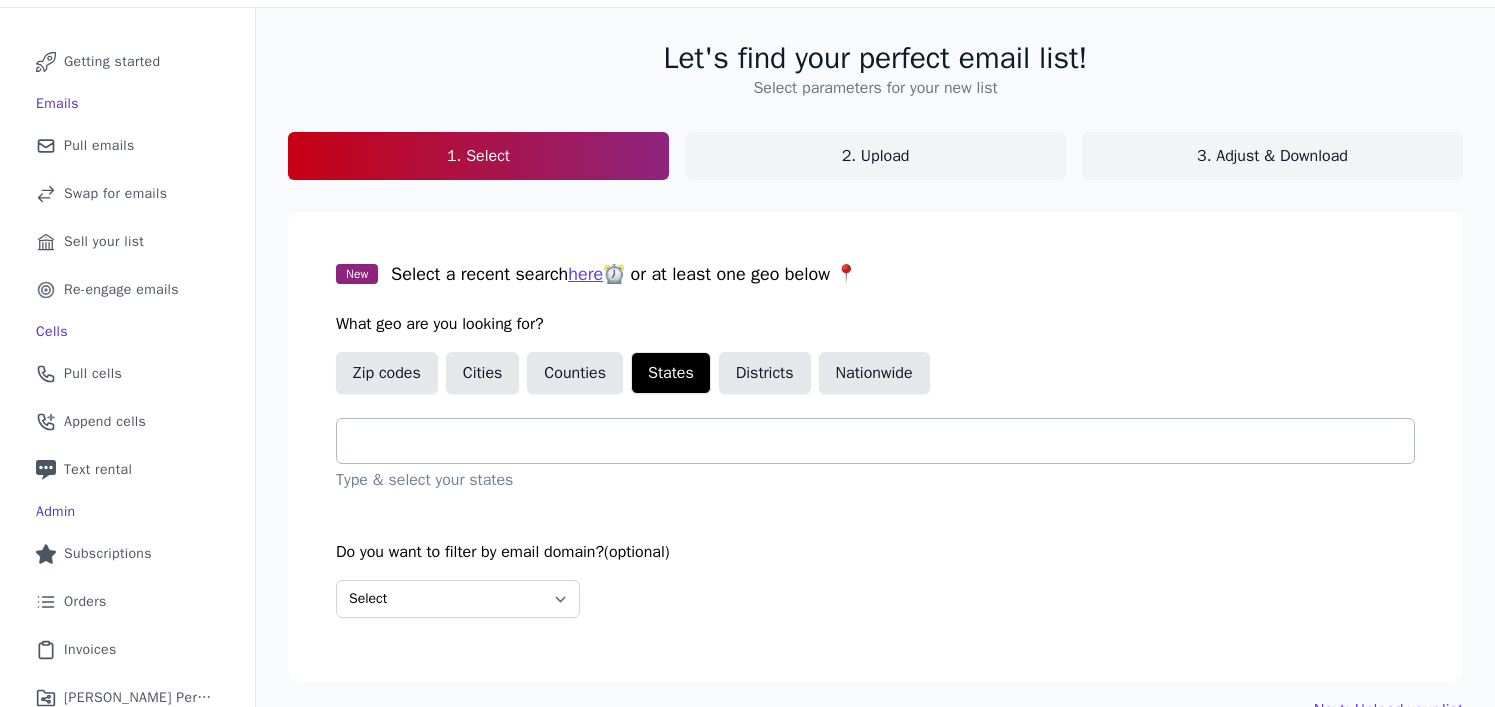 click at bounding box center (883, 441) 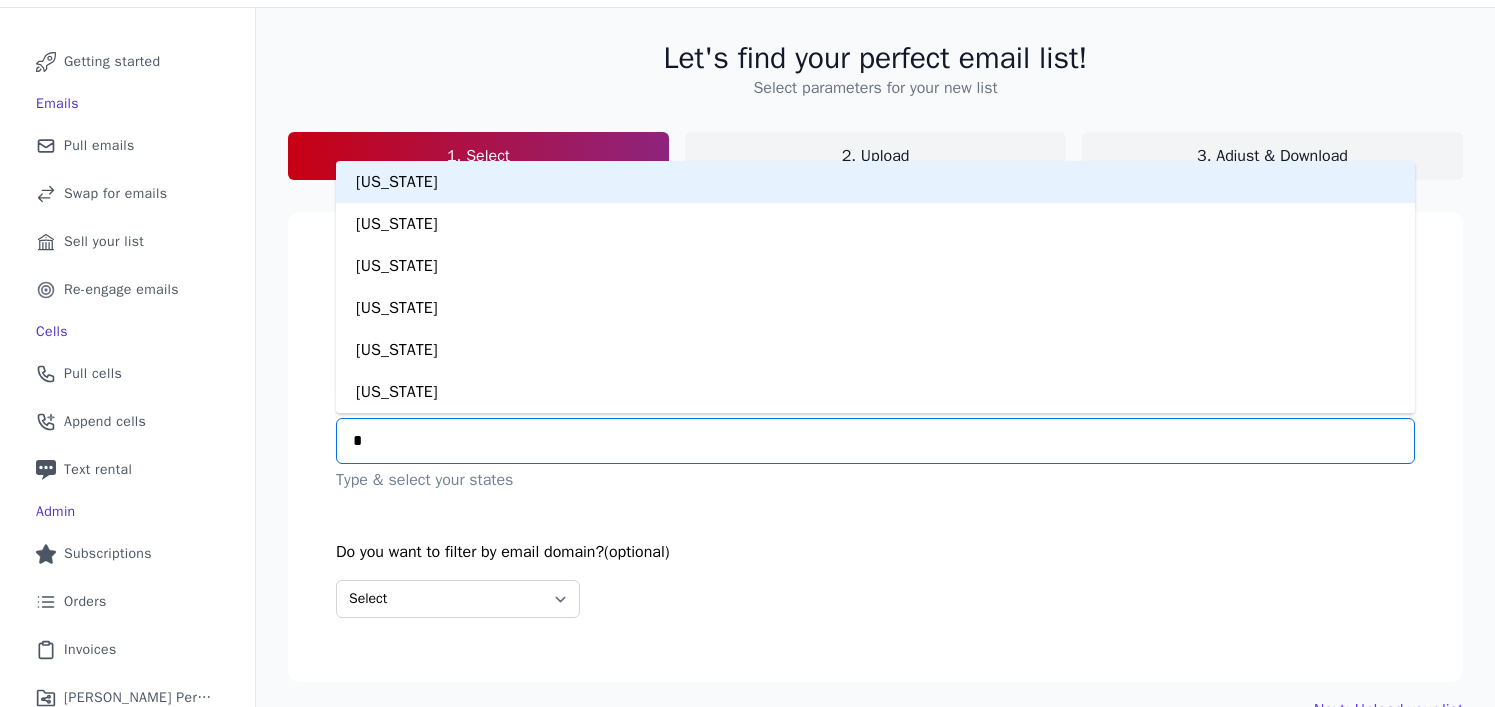 type on "**" 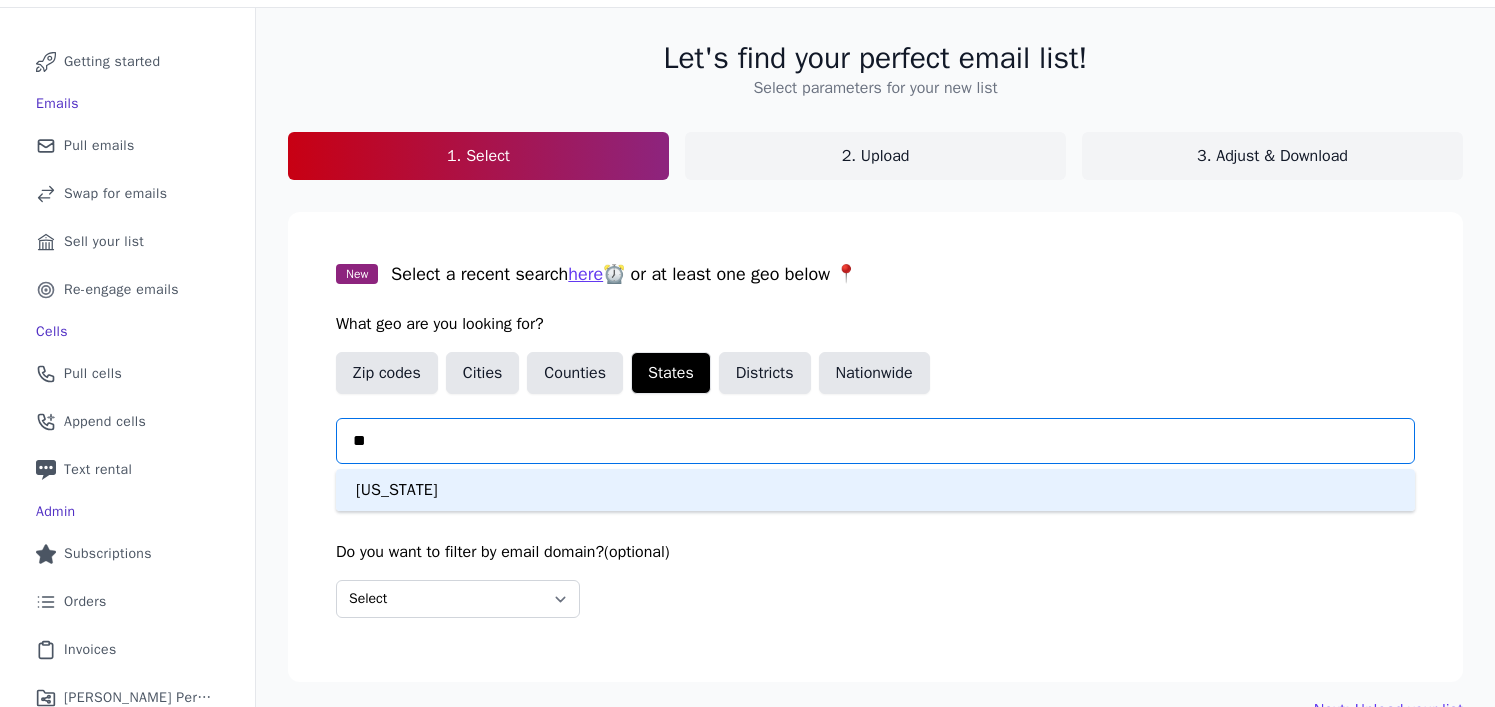 click on "Kentucky" at bounding box center (875, 490) 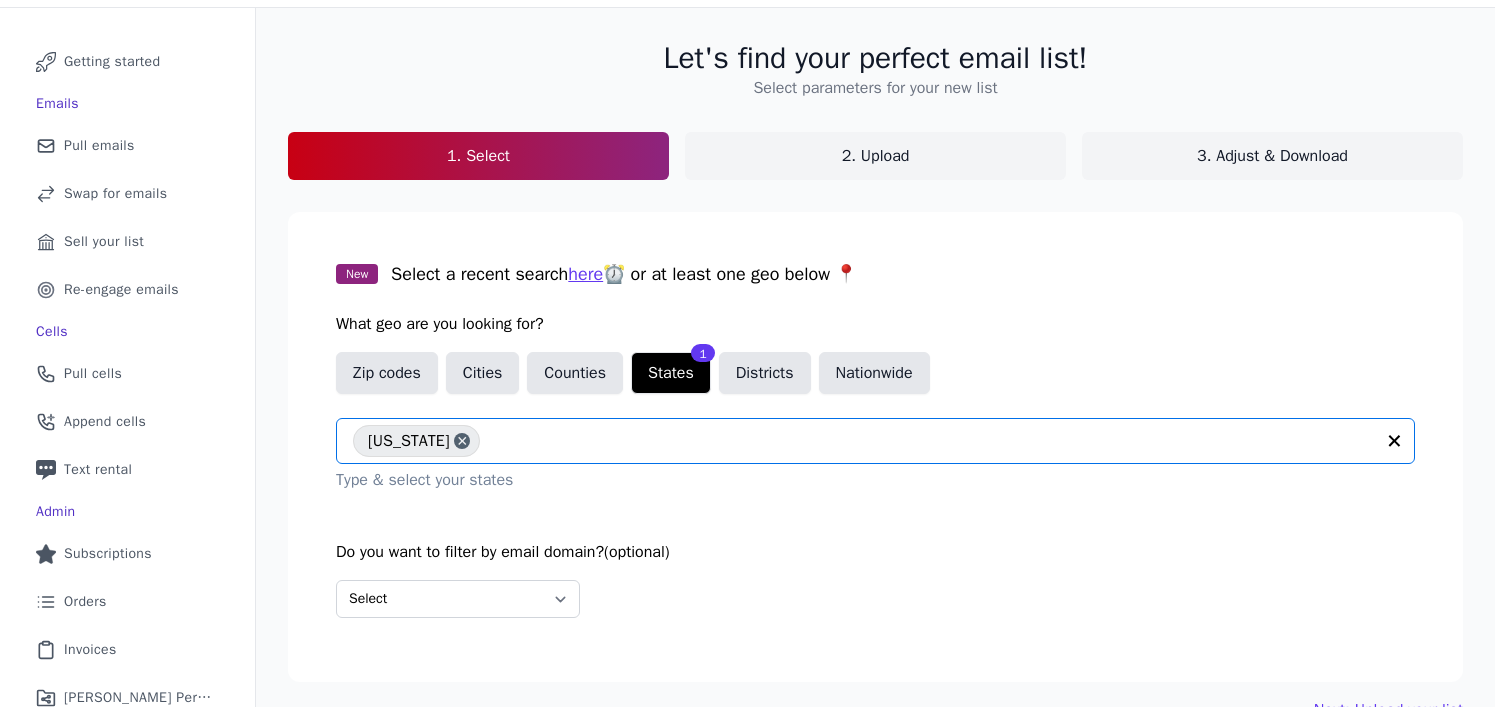 scroll, scrollTop: 198, scrollLeft: 0, axis: vertical 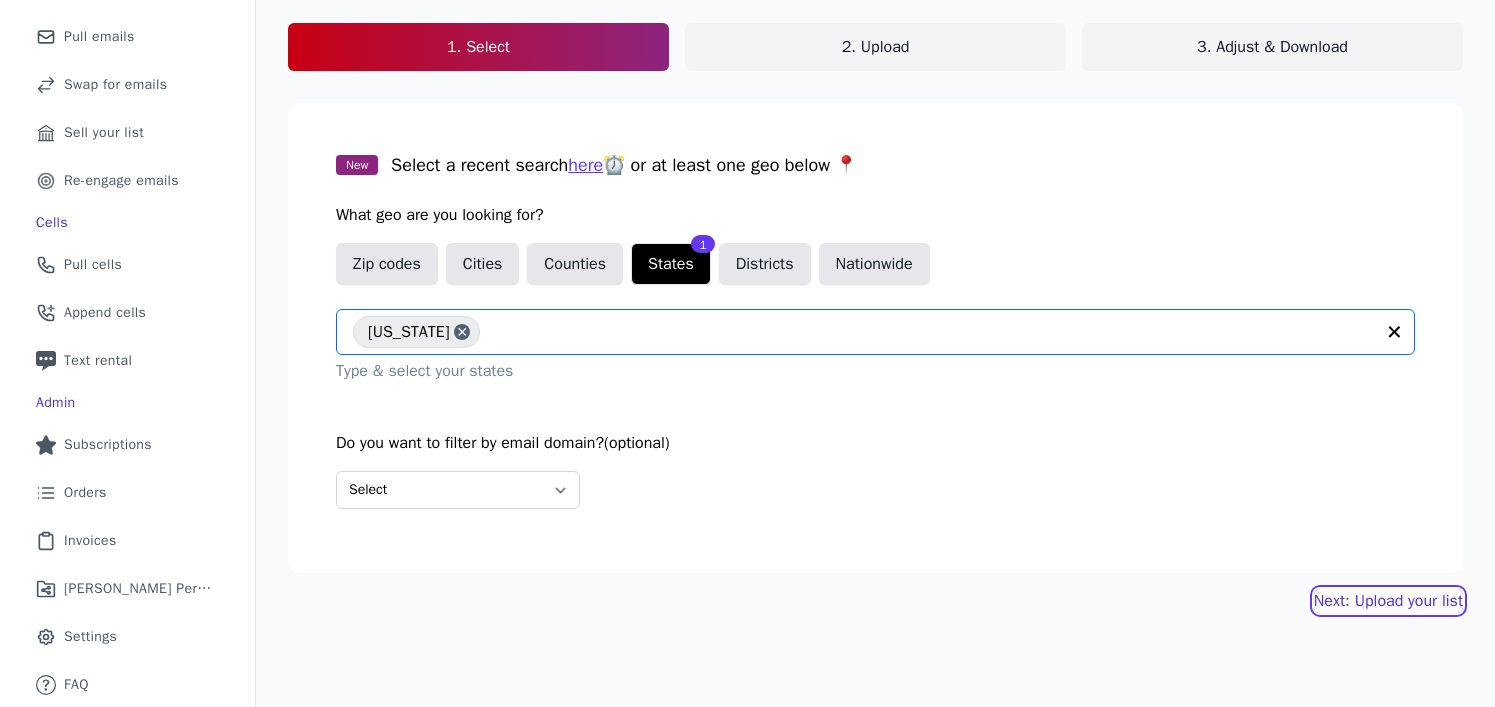 click on "Next: Upload your list" at bounding box center [1388, 601] 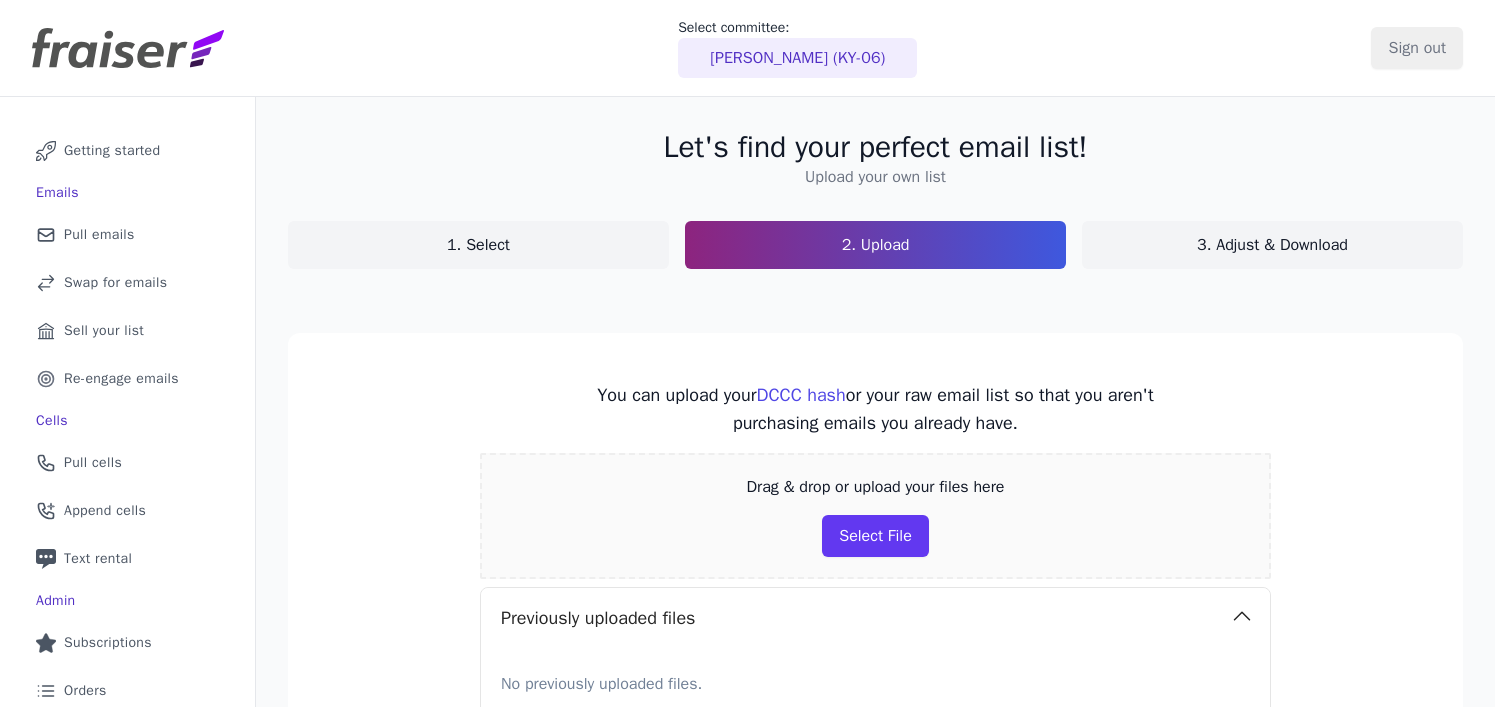 scroll, scrollTop: 0, scrollLeft: 0, axis: both 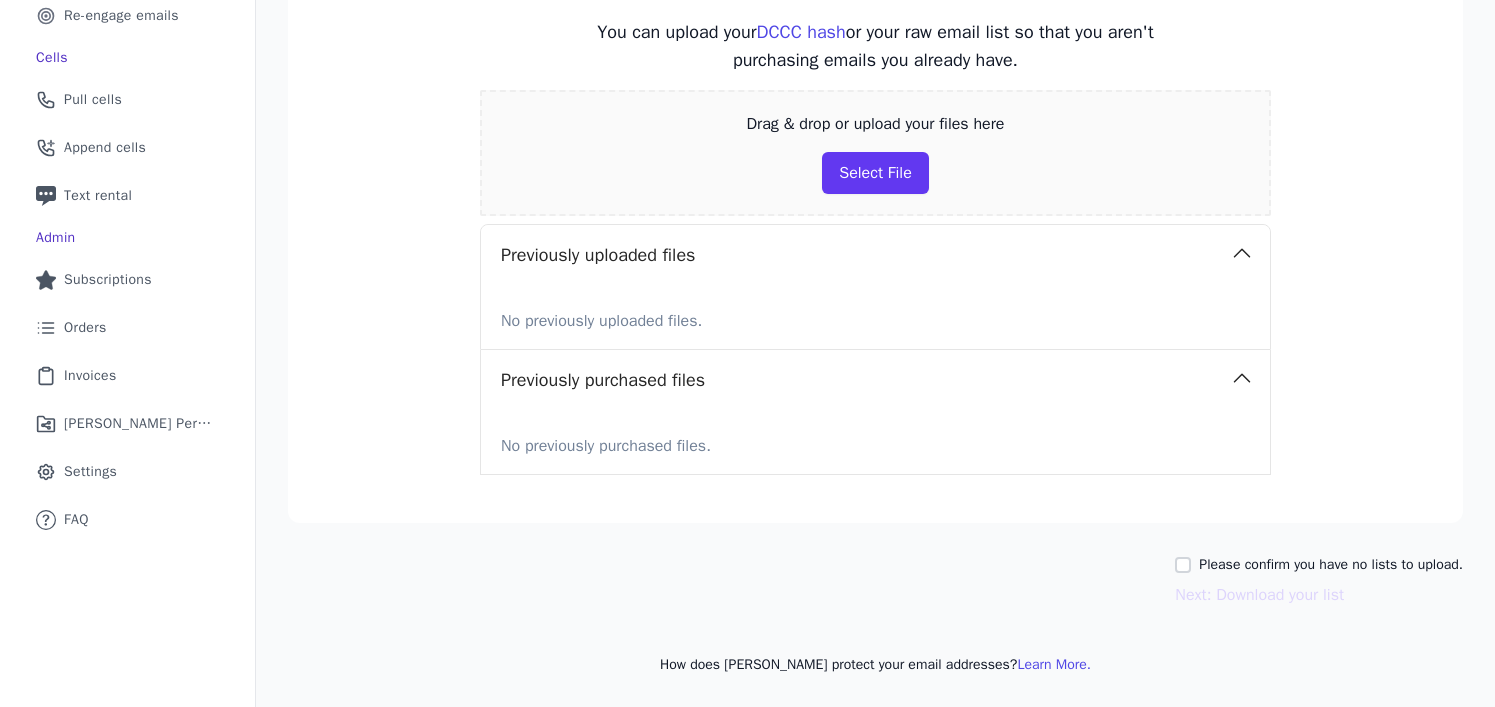 click on "Please confirm you have no lists to upload." at bounding box center [1331, 565] 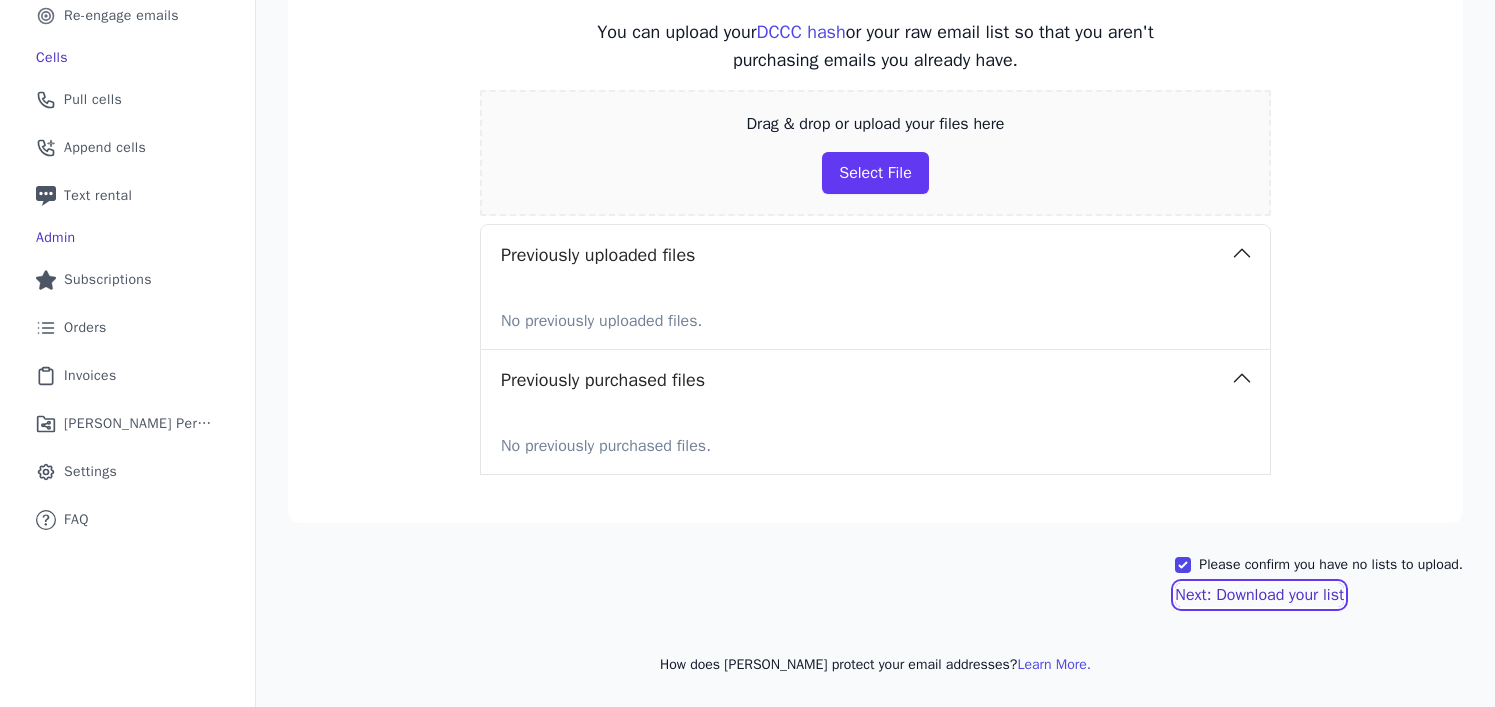 click on "Next: Download your list" at bounding box center [1259, 595] 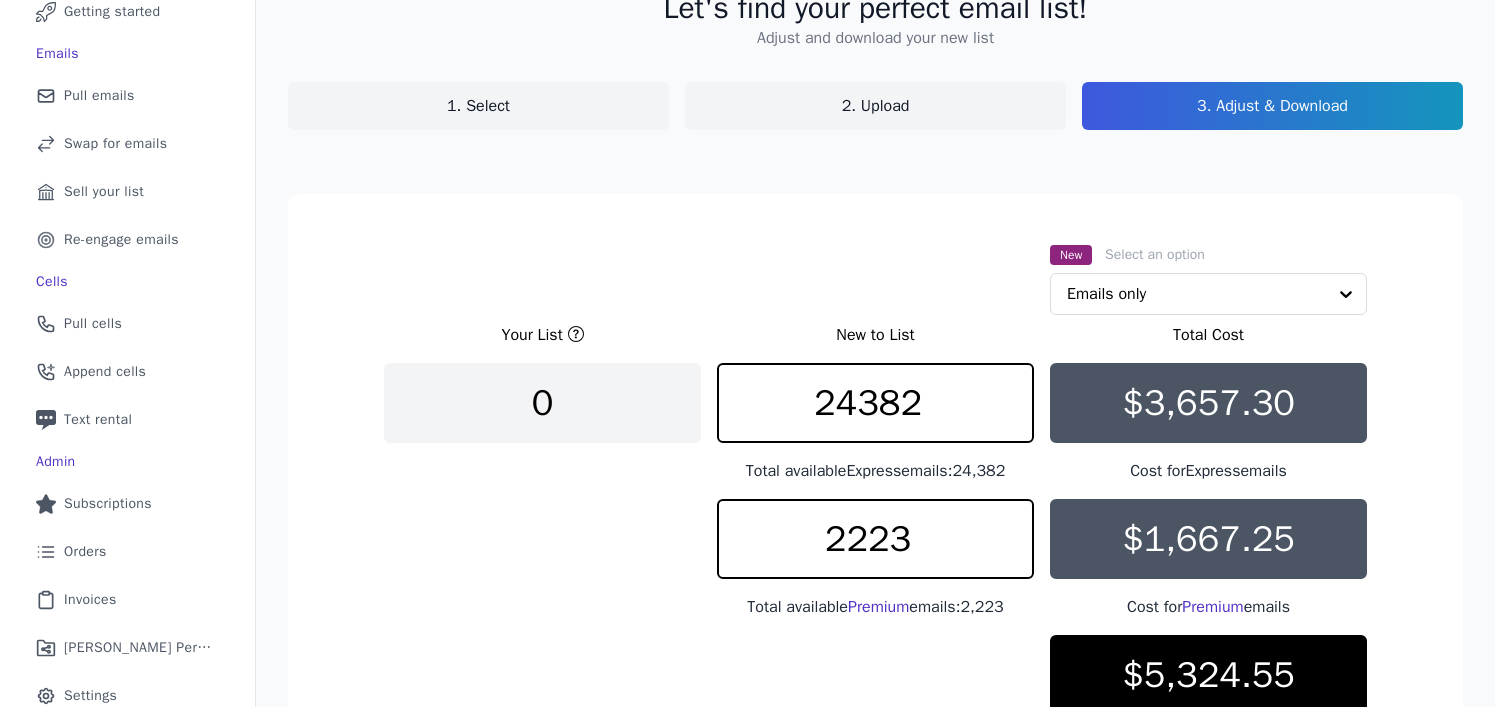 scroll, scrollTop: 168, scrollLeft: 0, axis: vertical 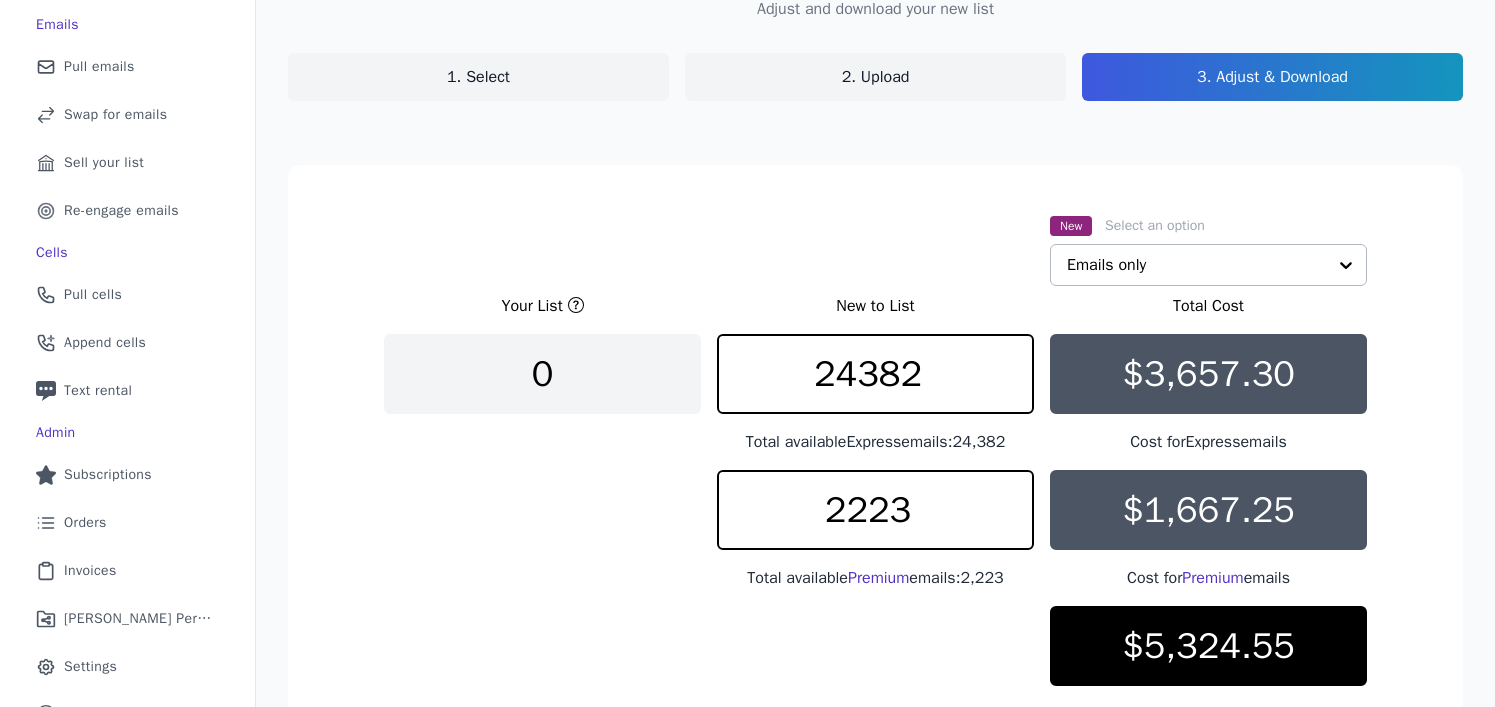 click 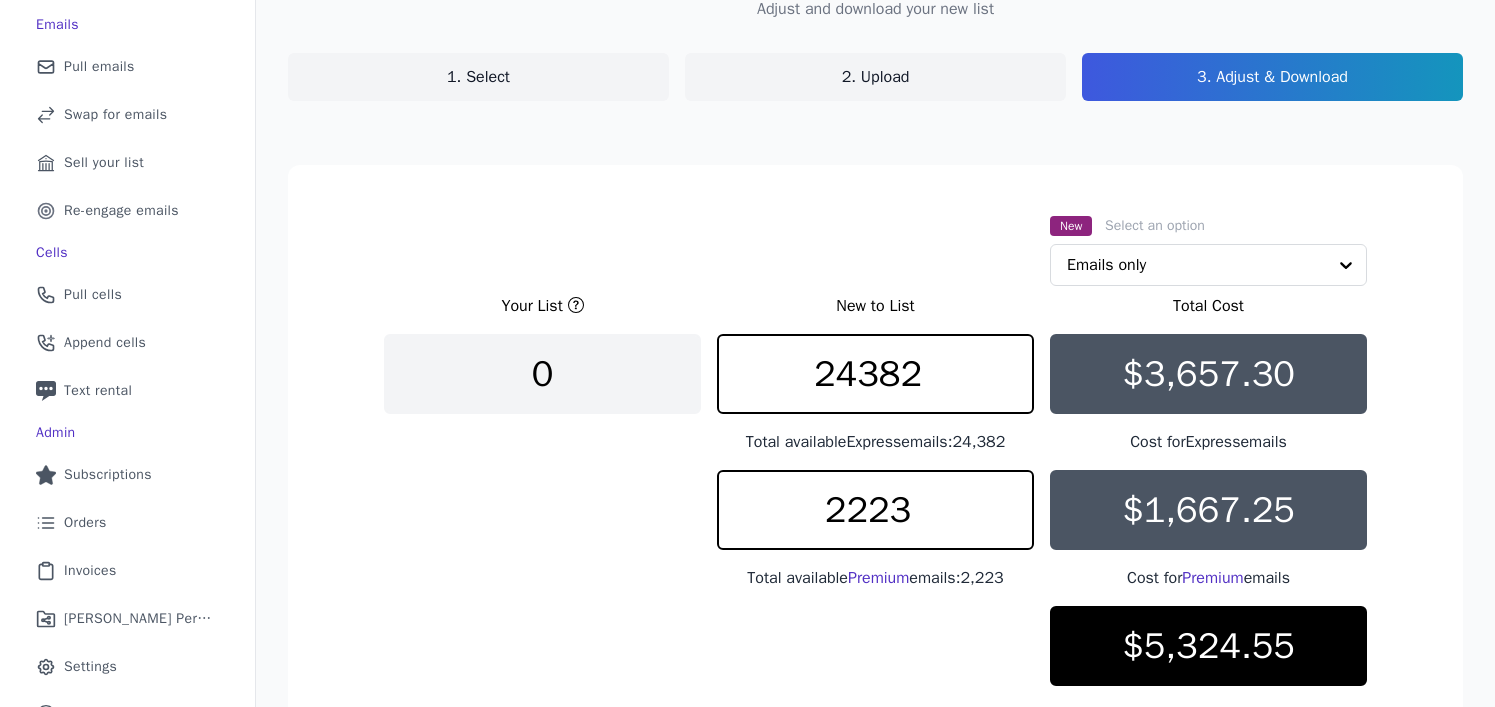 click on "New   Select an option         Emails only" at bounding box center (875, 249) 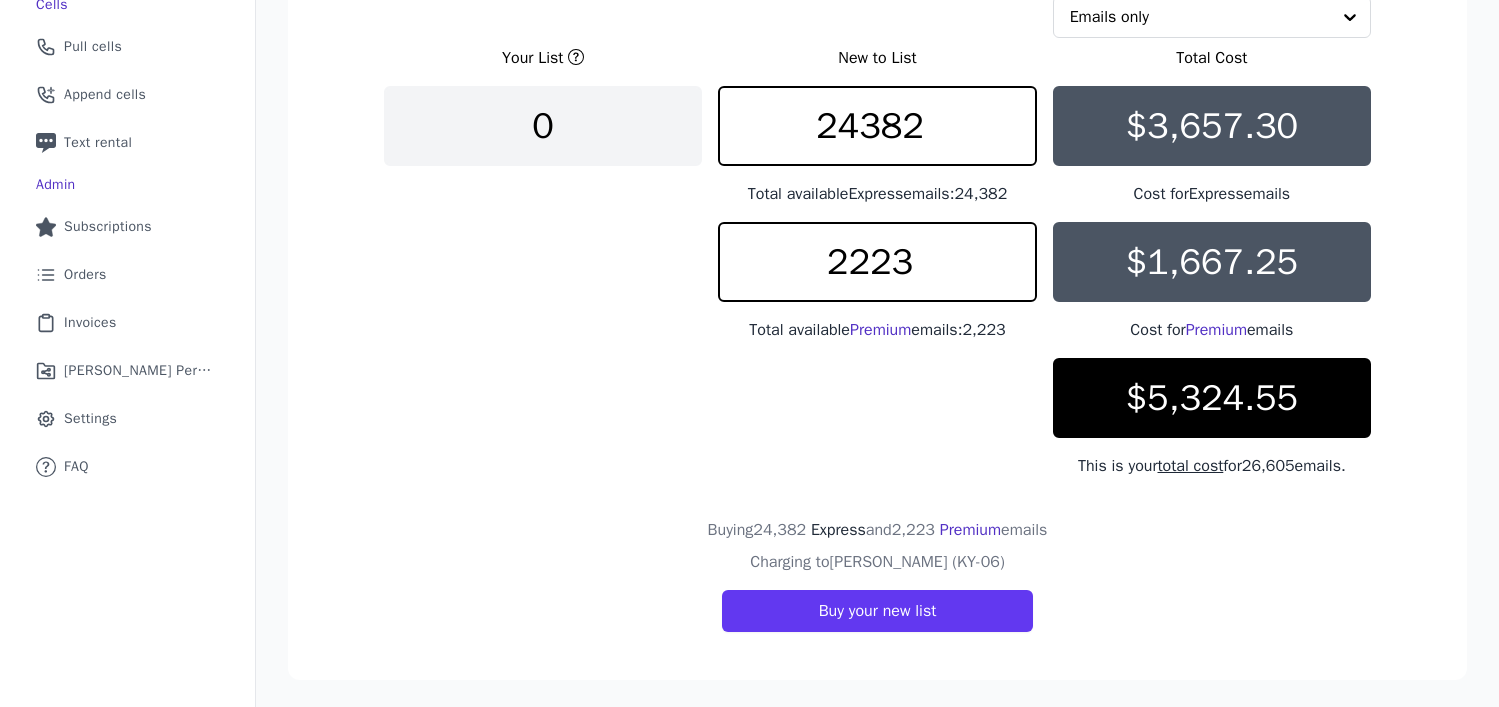 scroll, scrollTop: 421, scrollLeft: 0, axis: vertical 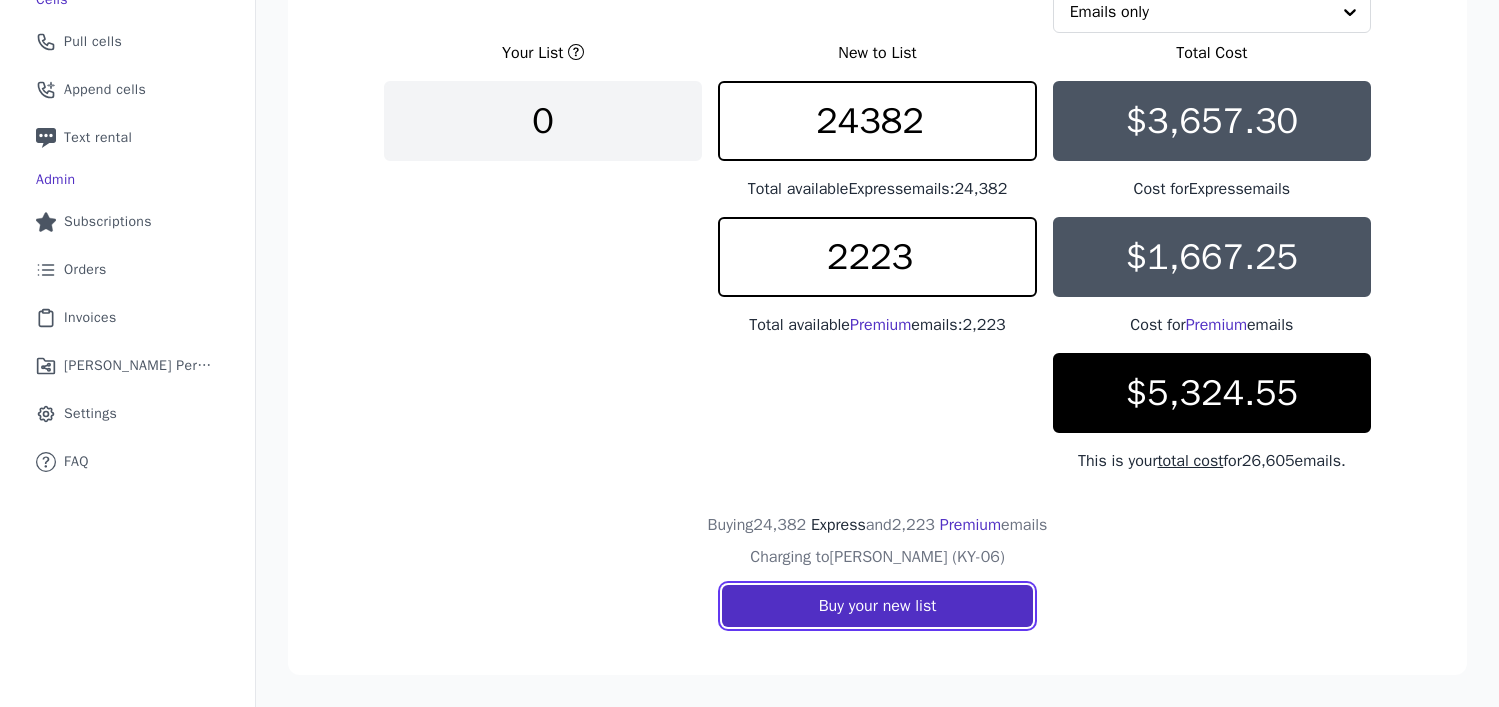 click on "Buy your new list" at bounding box center (878, 606) 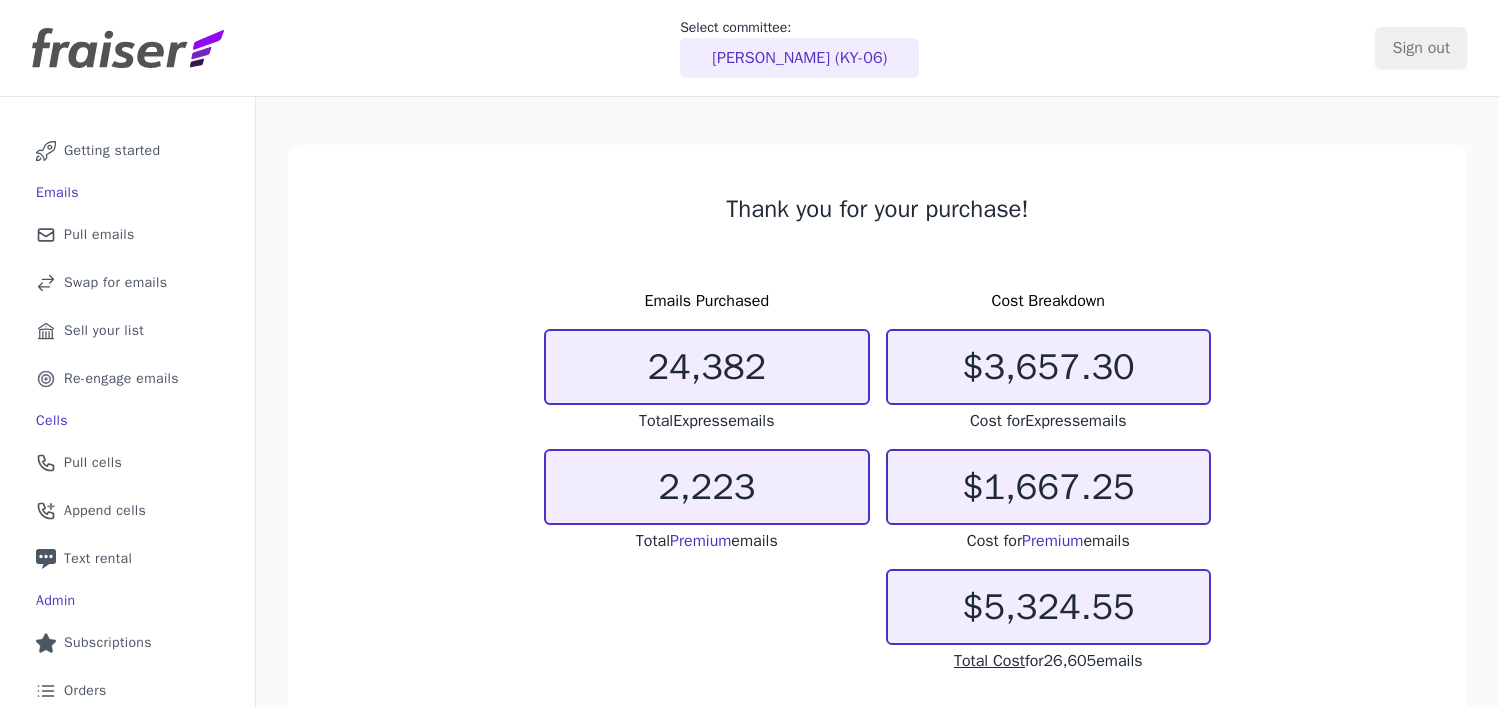 scroll, scrollTop: 0, scrollLeft: 0, axis: both 